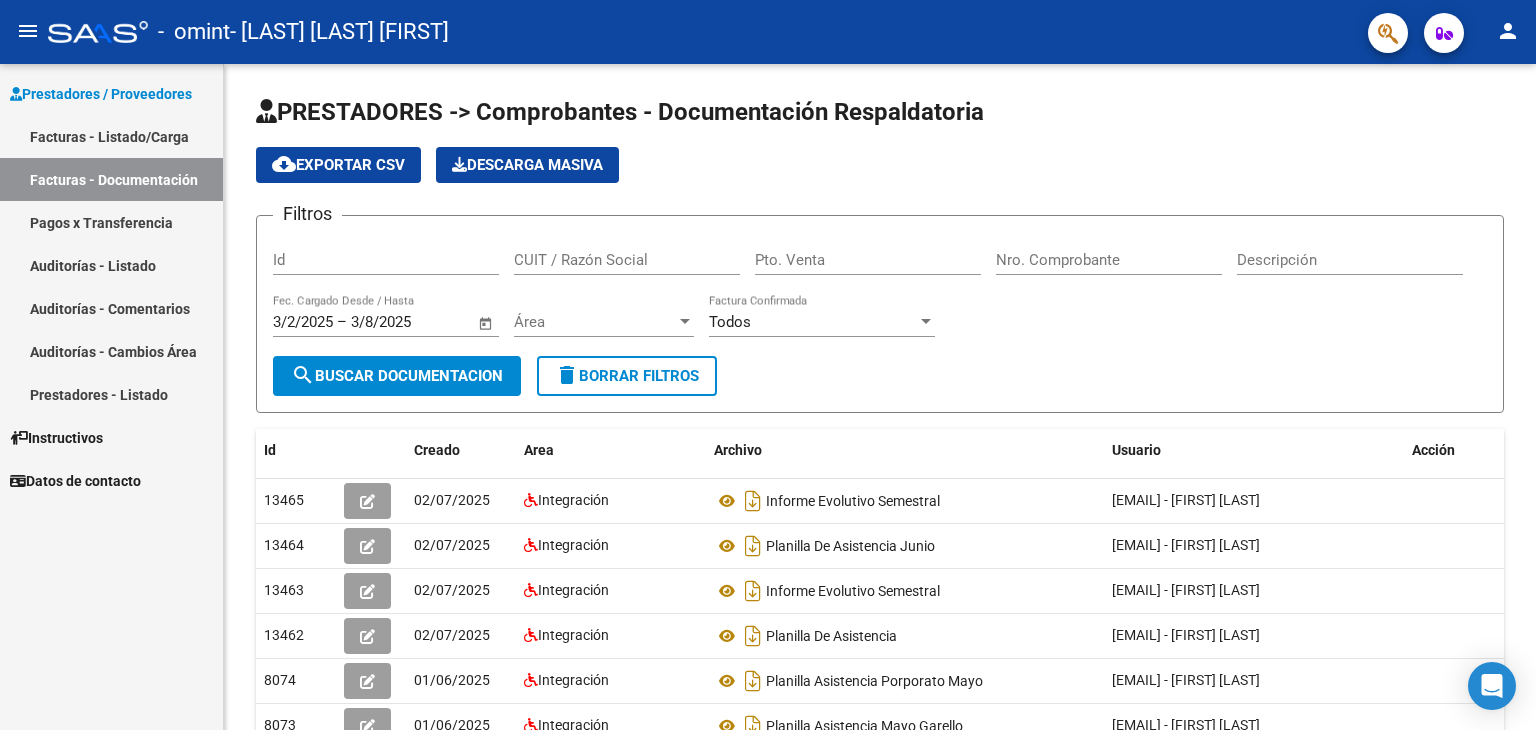scroll, scrollTop: 0, scrollLeft: 0, axis: both 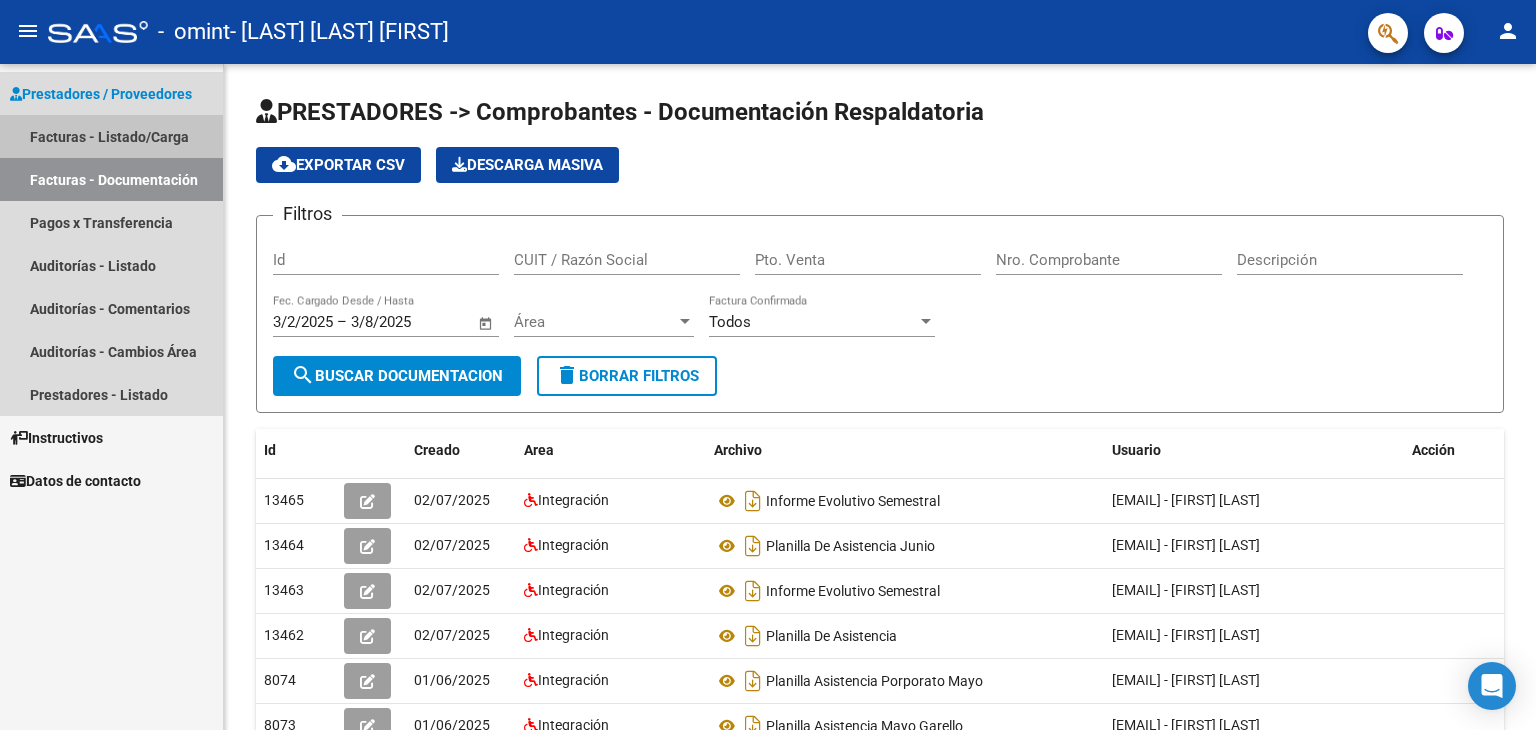click on "Facturas - Listado/Carga" at bounding box center (111, 136) 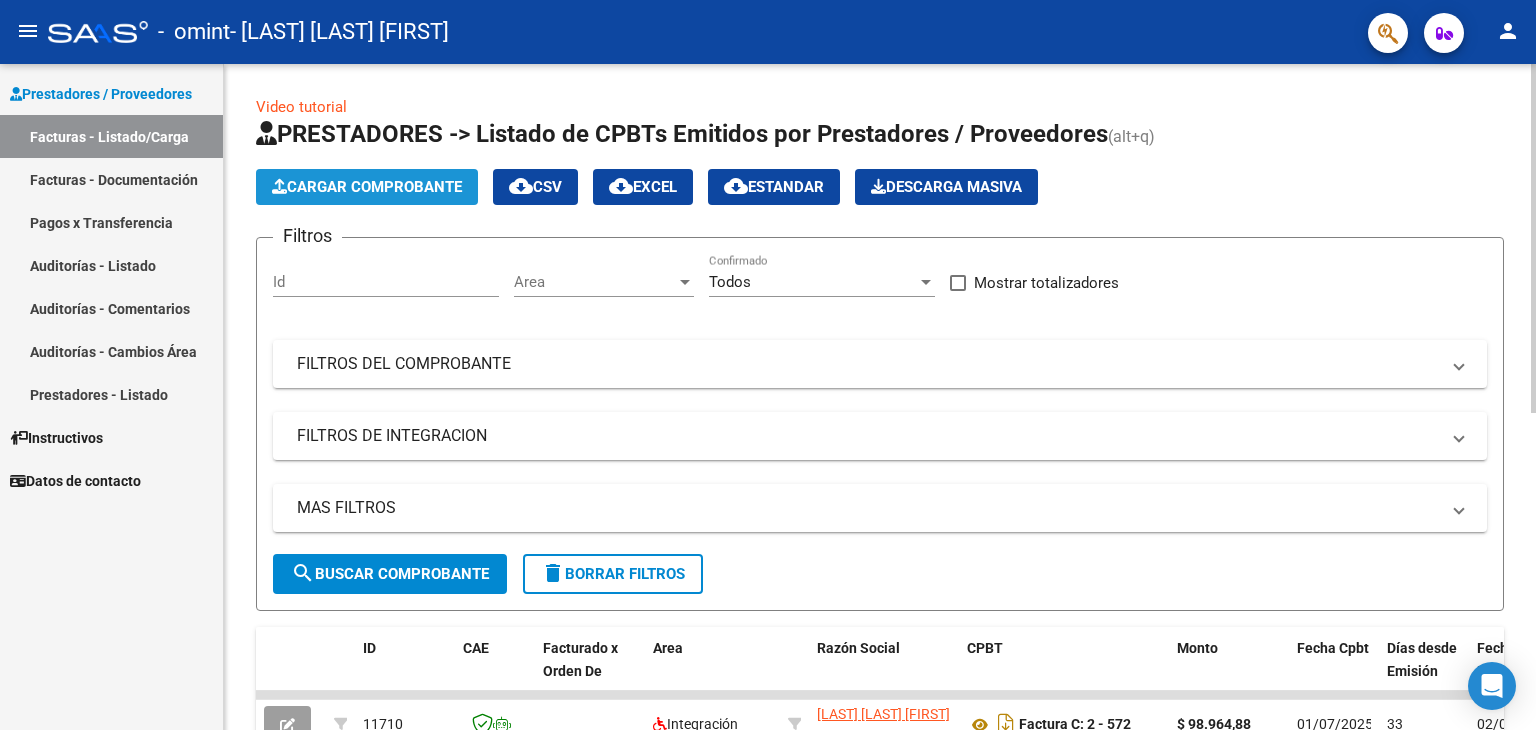 click on "Cargar Comprobante" 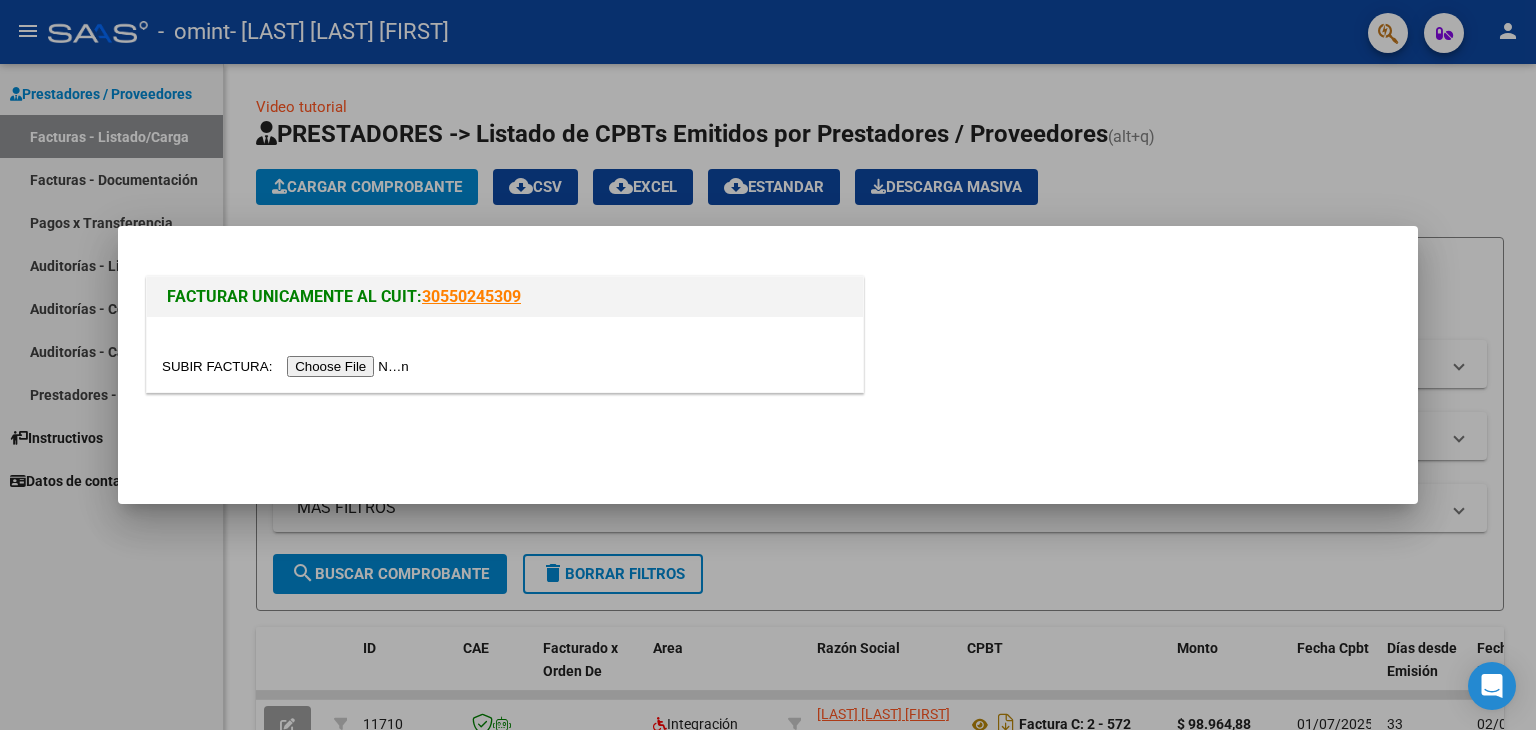 click at bounding box center [288, 366] 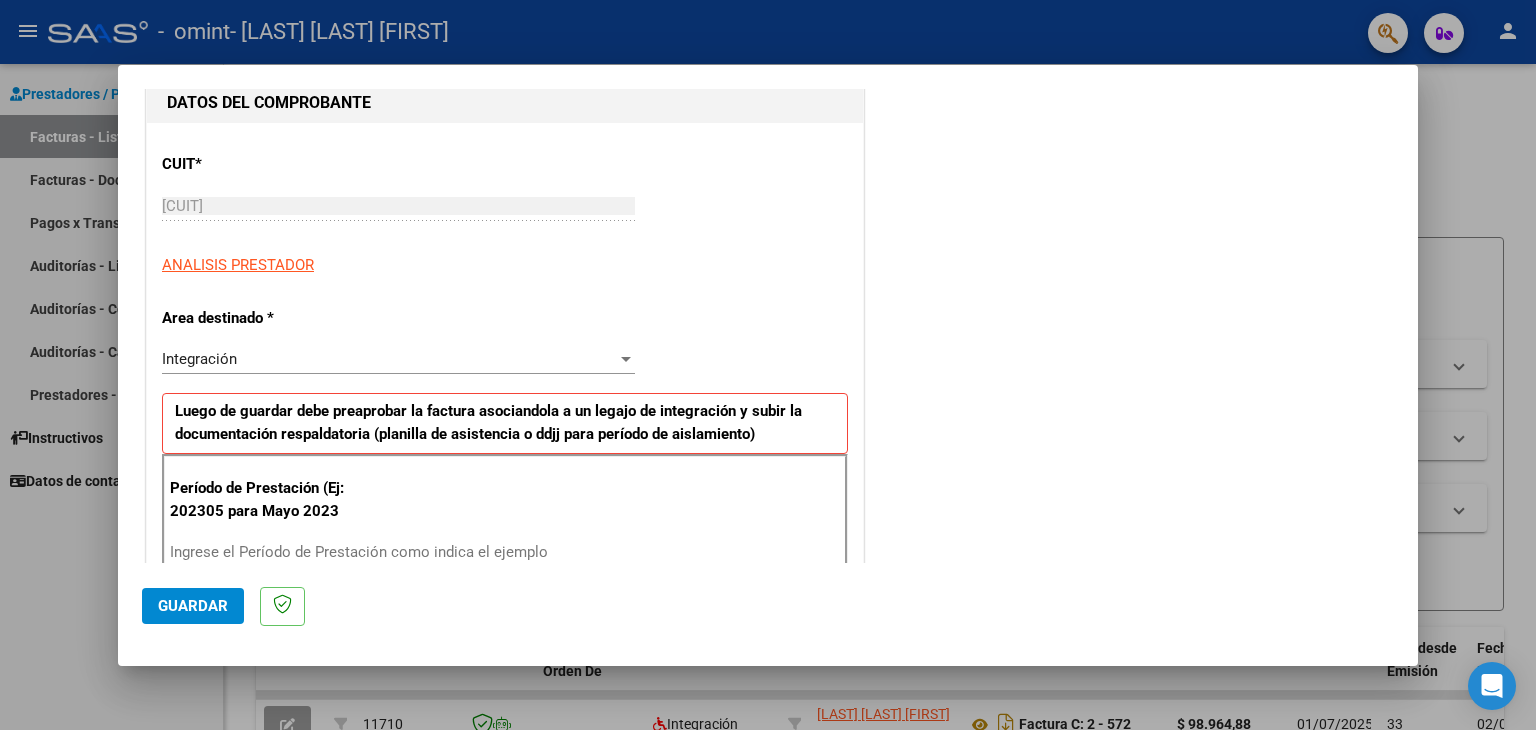 scroll, scrollTop: 218, scrollLeft: 0, axis: vertical 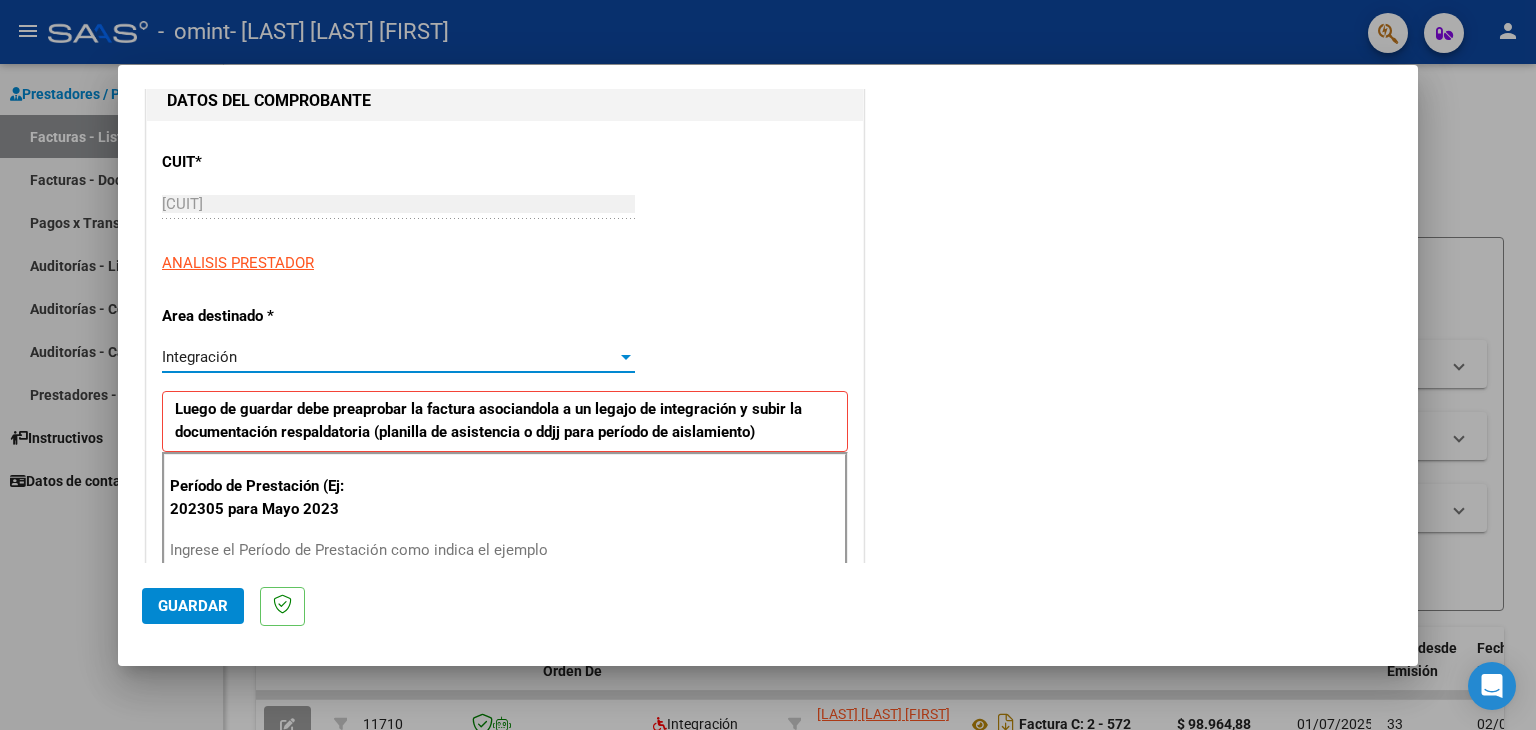 click on "Integración" at bounding box center [389, 357] 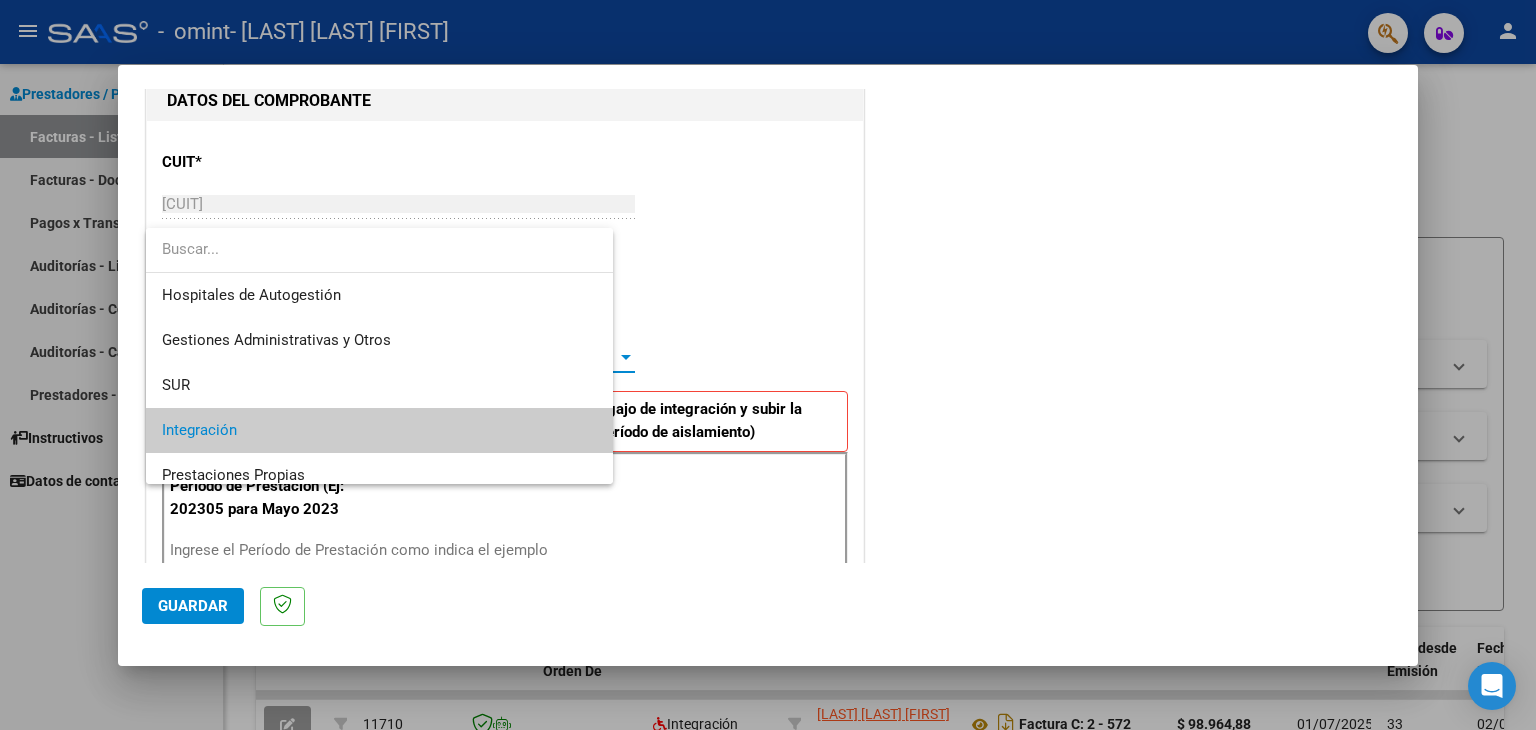 scroll, scrollTop: 74, scrollLeft: 0, axis: vertical 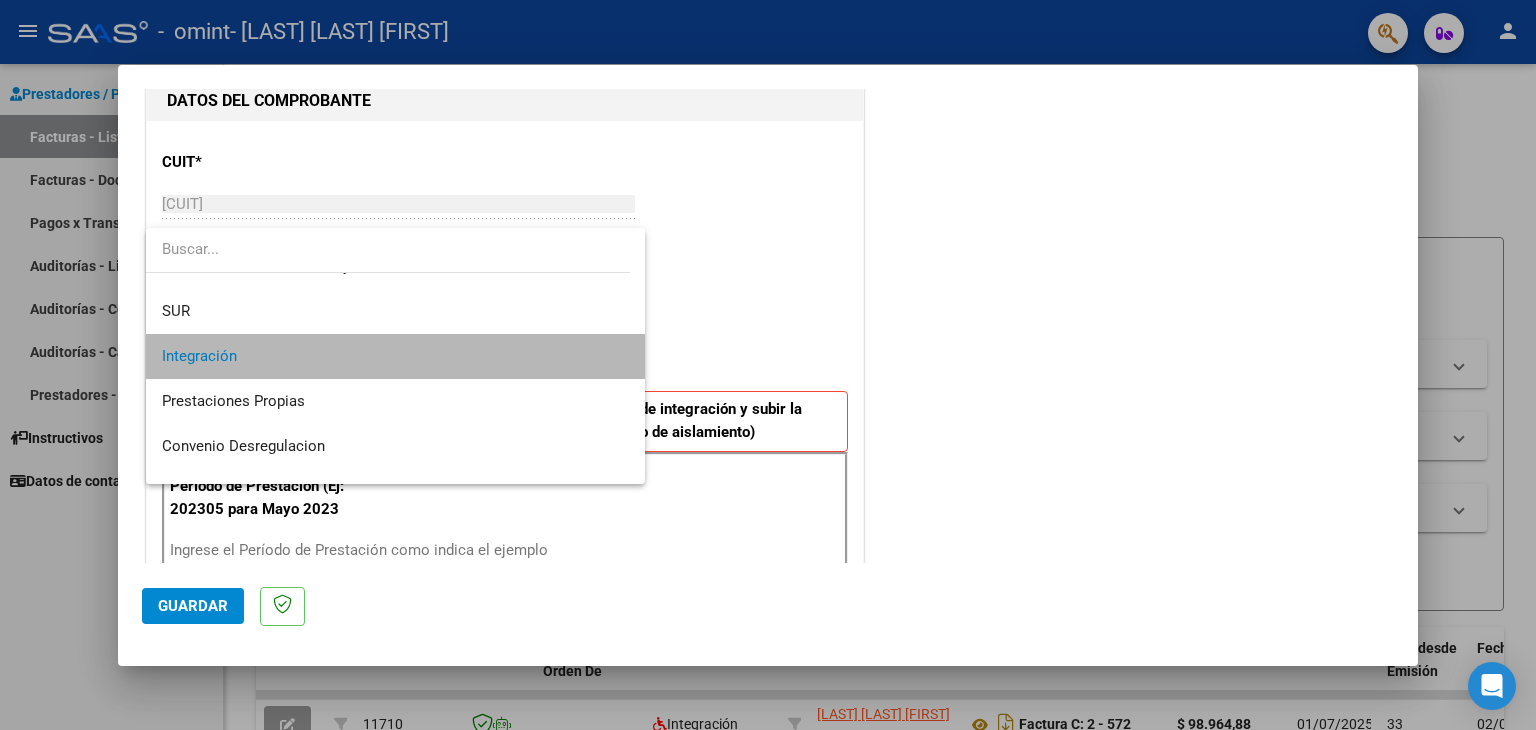 click on "Integración" at bounding box center [396, 356] 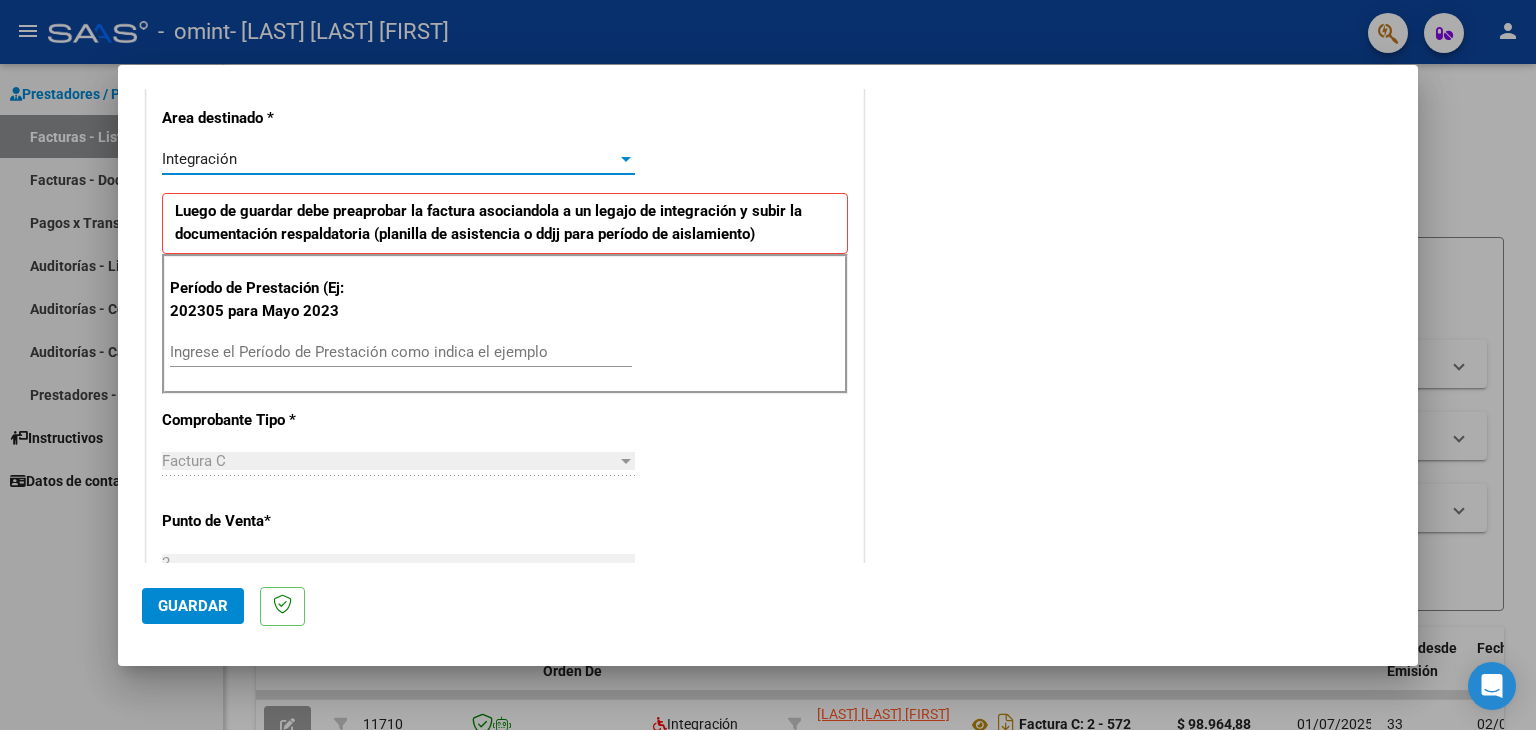 scroll, scrollTop: 418, scrollLeft: 0, axis: vertical 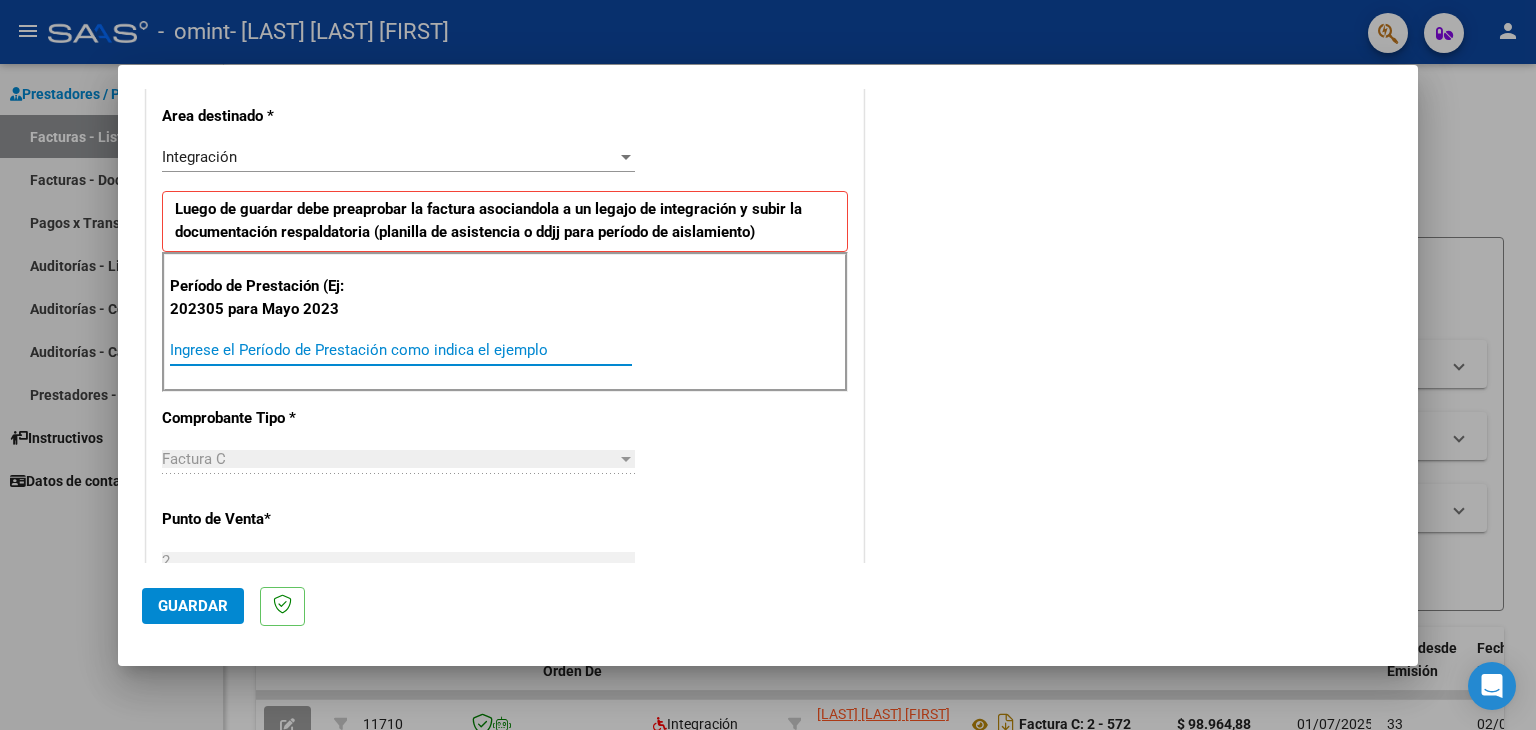 click on "Ingrese el Período de Prestación como indica el ejemplo" at bounding box center [401, 350] 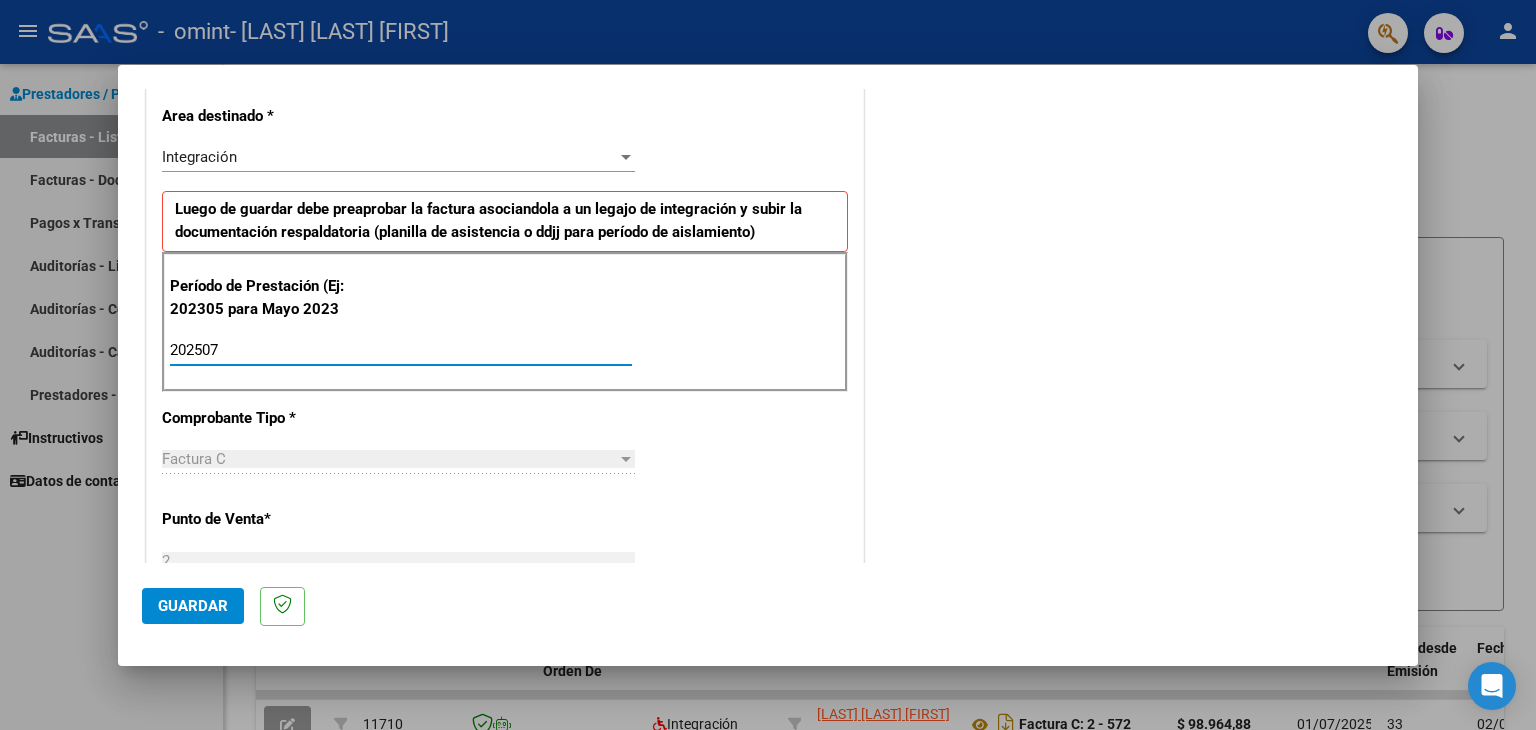 type on "202507" 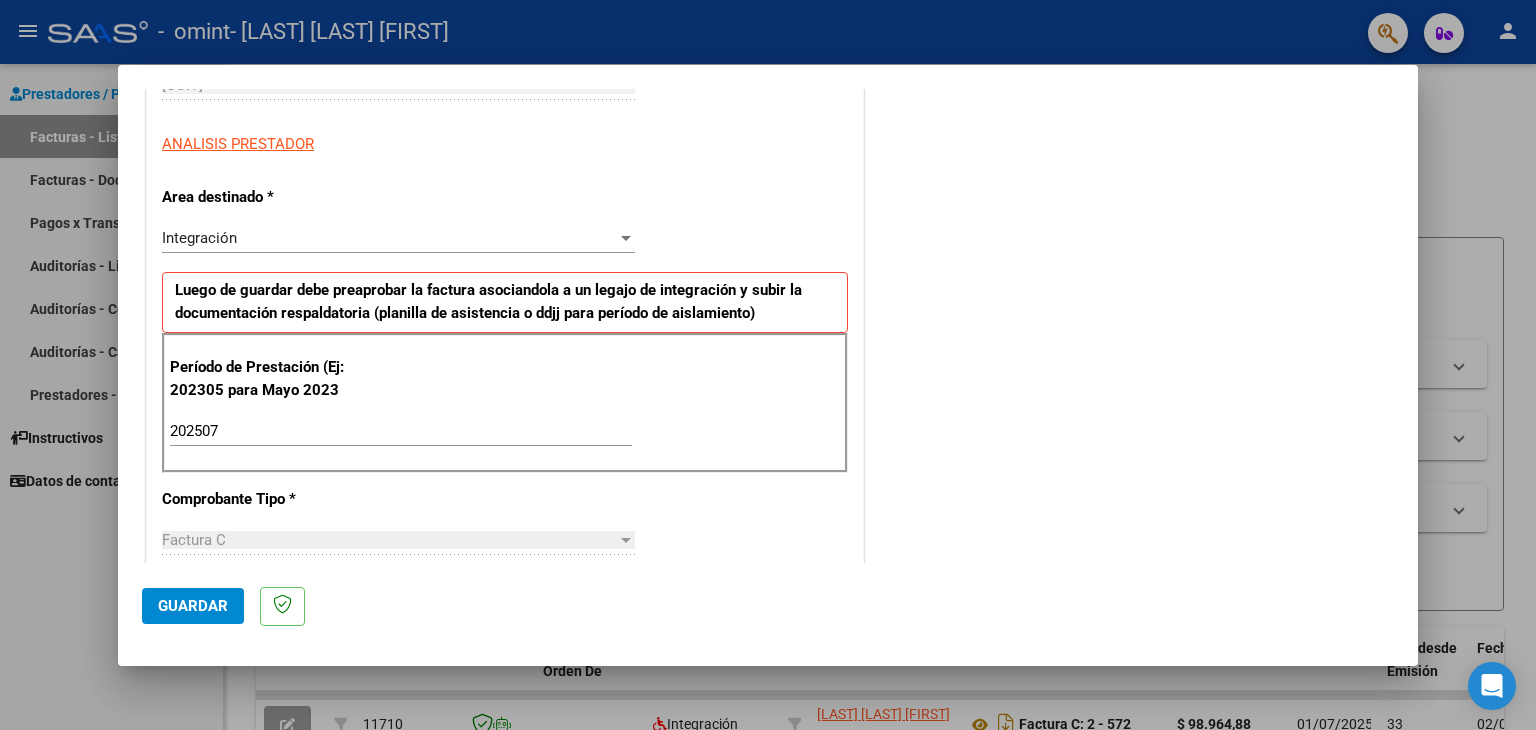 scroll, scrollTop: 0, scrollLeft: 0, axis: both 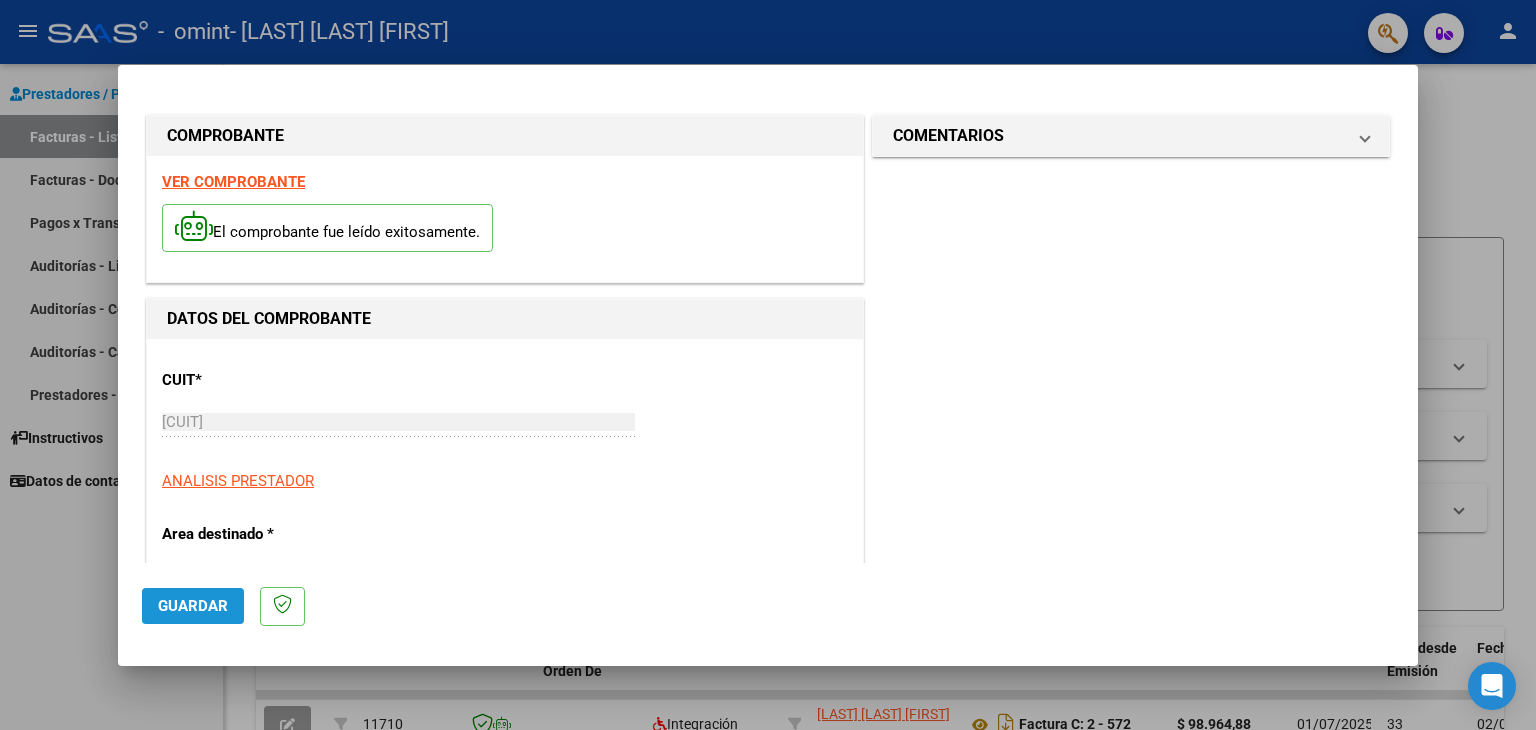 click on "Guardar" 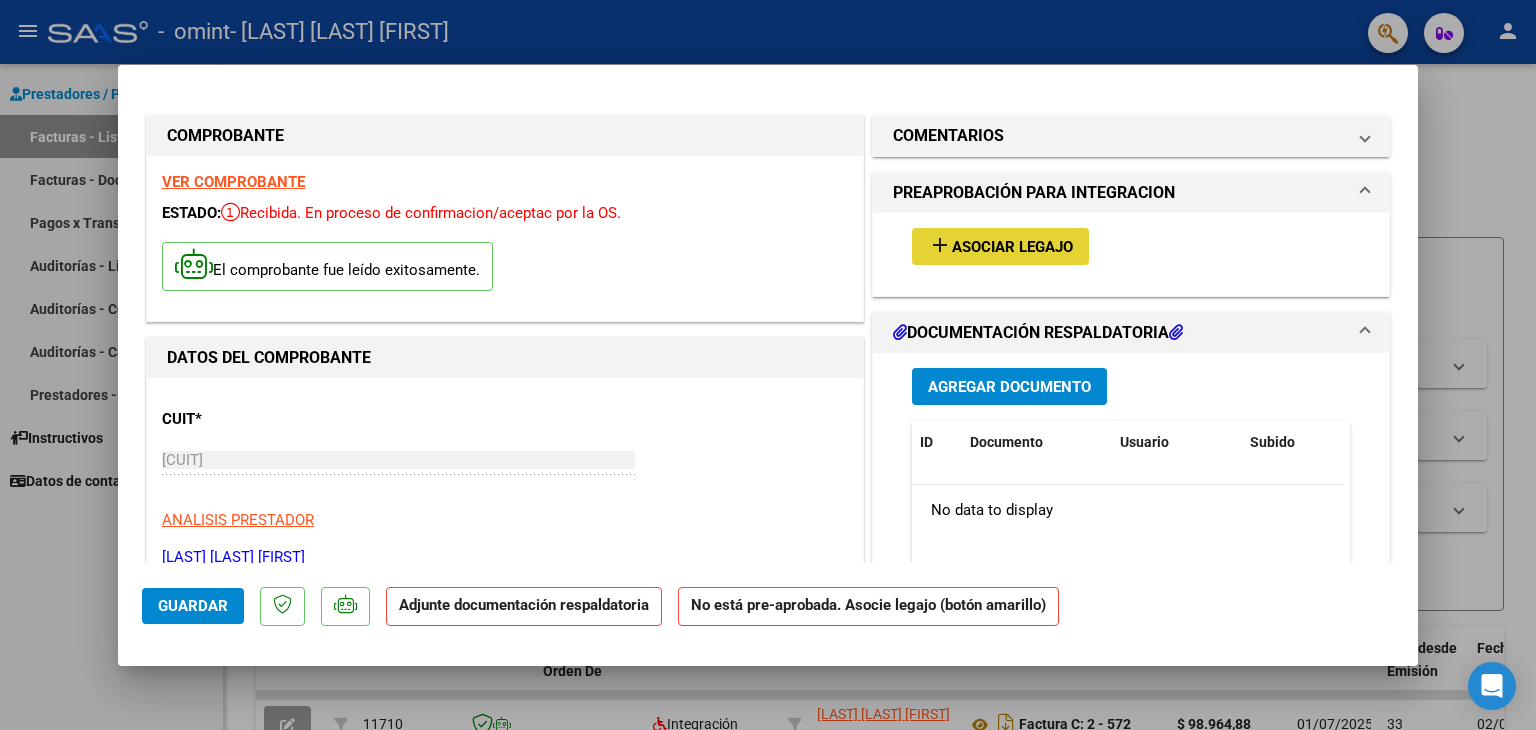 click on "Asociar Legajo" at bounding box center (1012, 247) 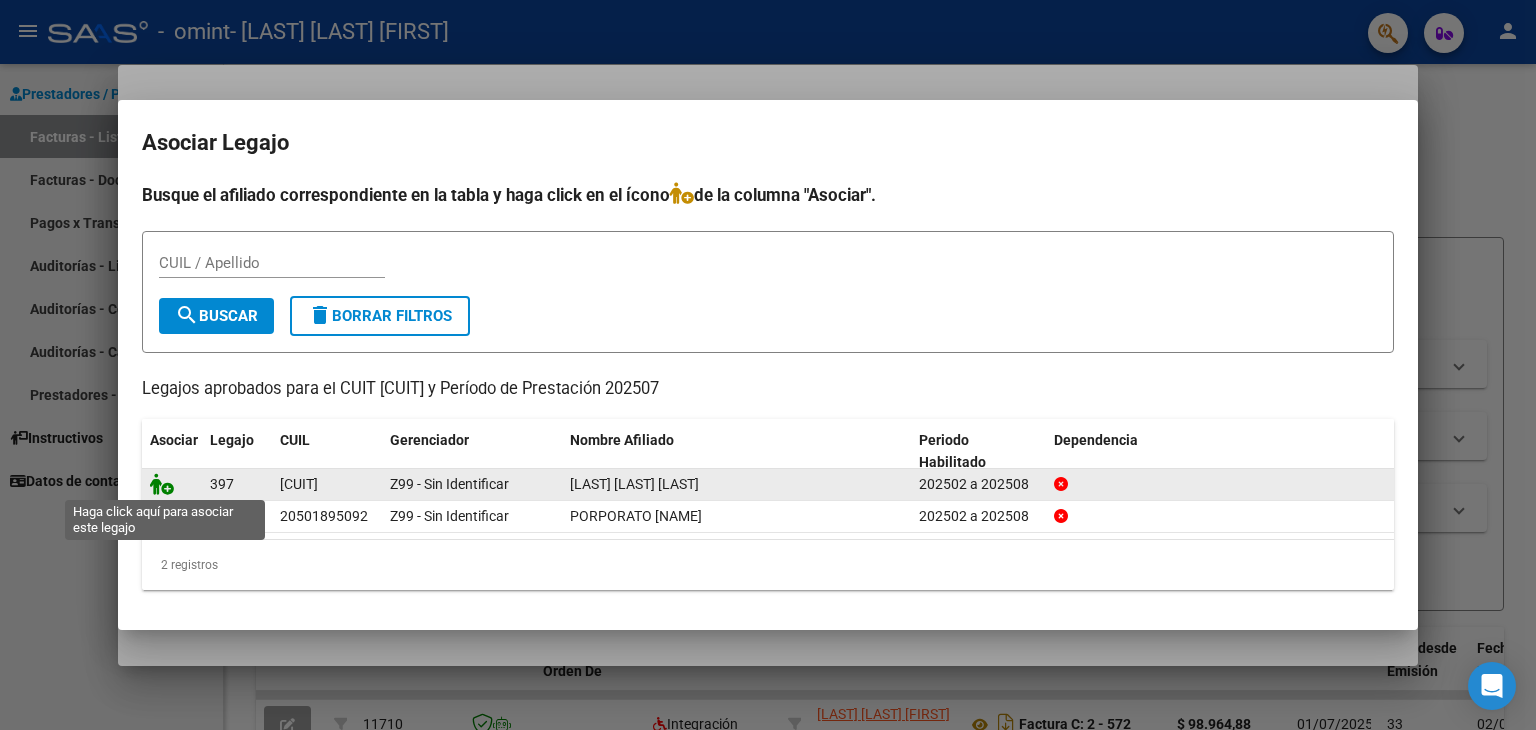 click 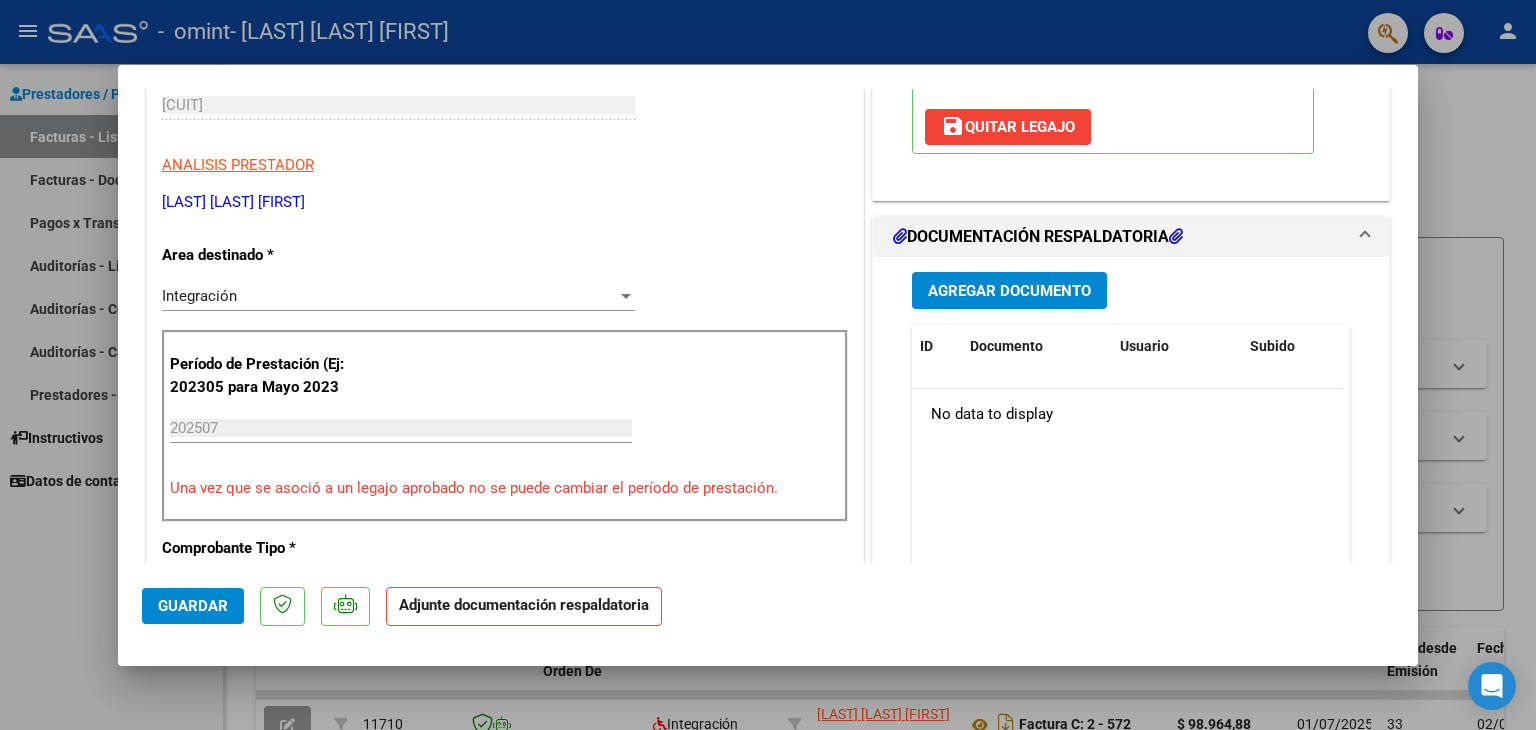 scroll, scrollTop: 356, scrollLeft: 0, axis: vertical 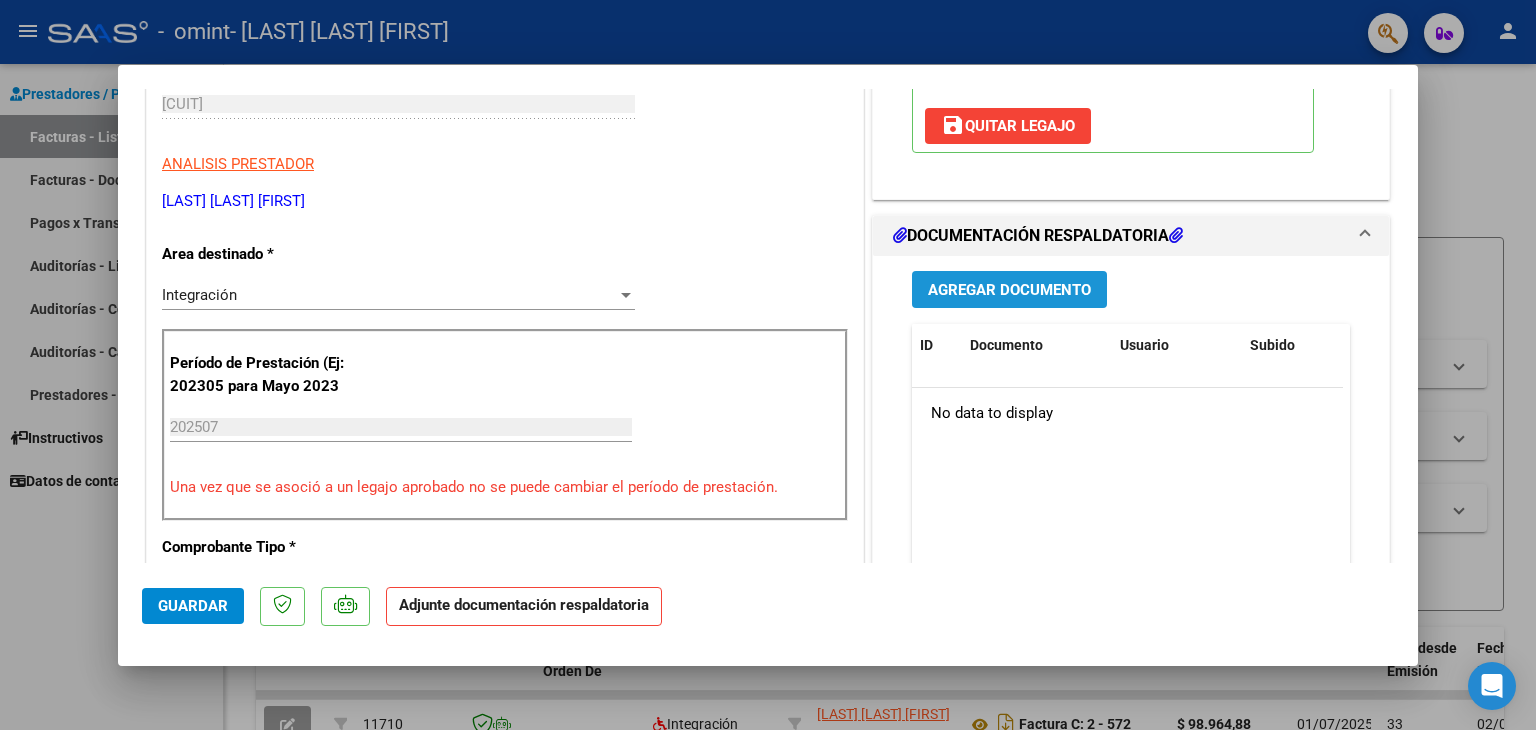 click on "Agregar Documento" at bounding box center (1009, 290) 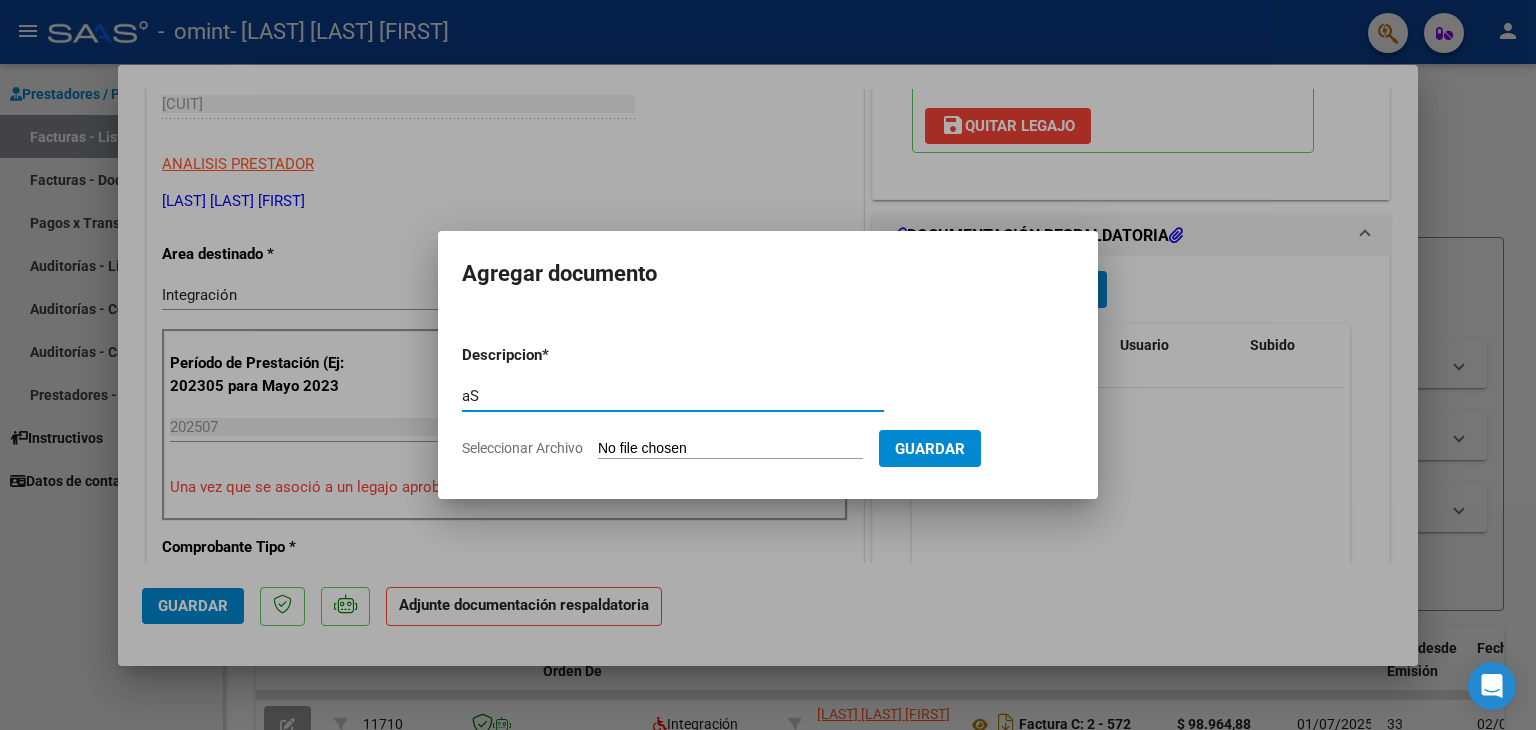 type on "a" 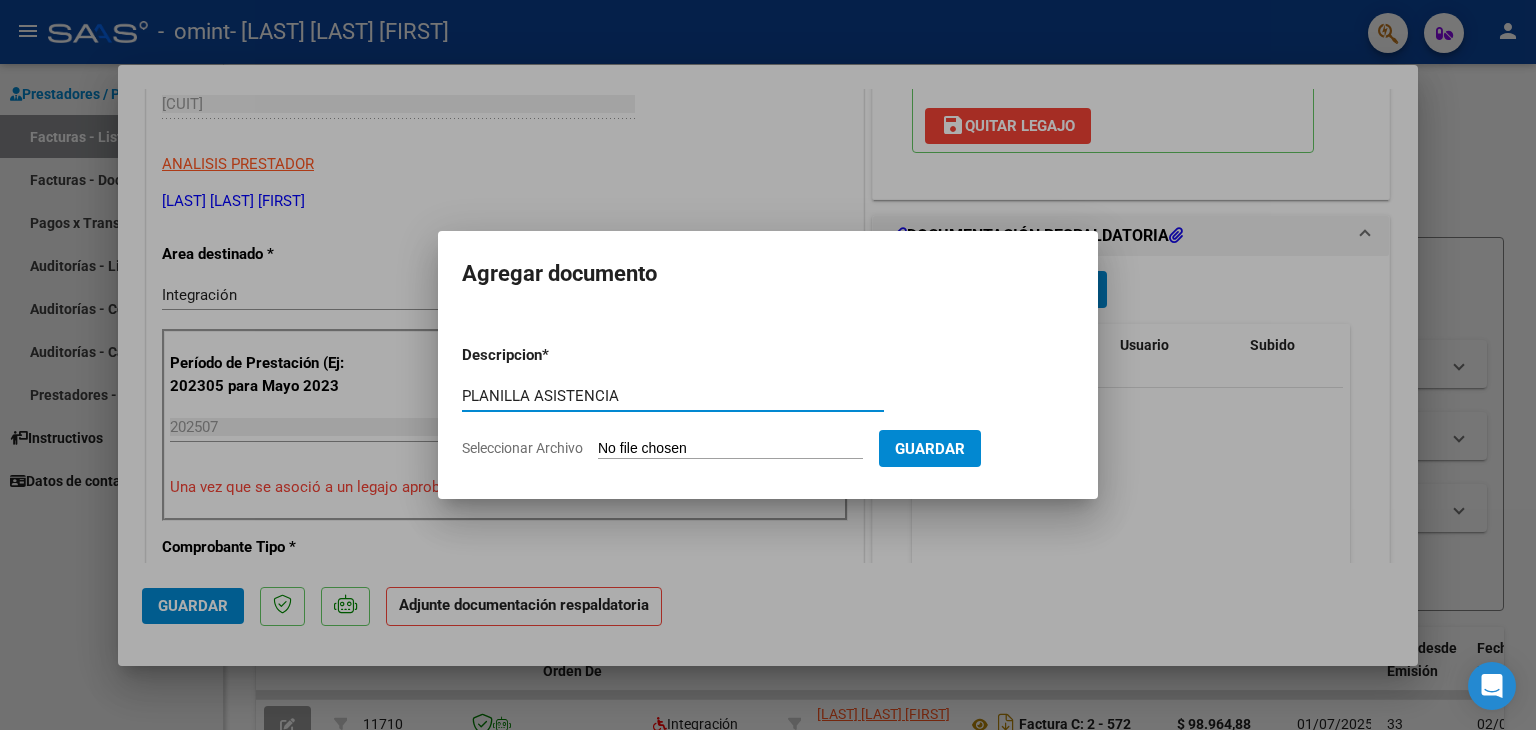 type on "PLANILLA ASISTENCIA" 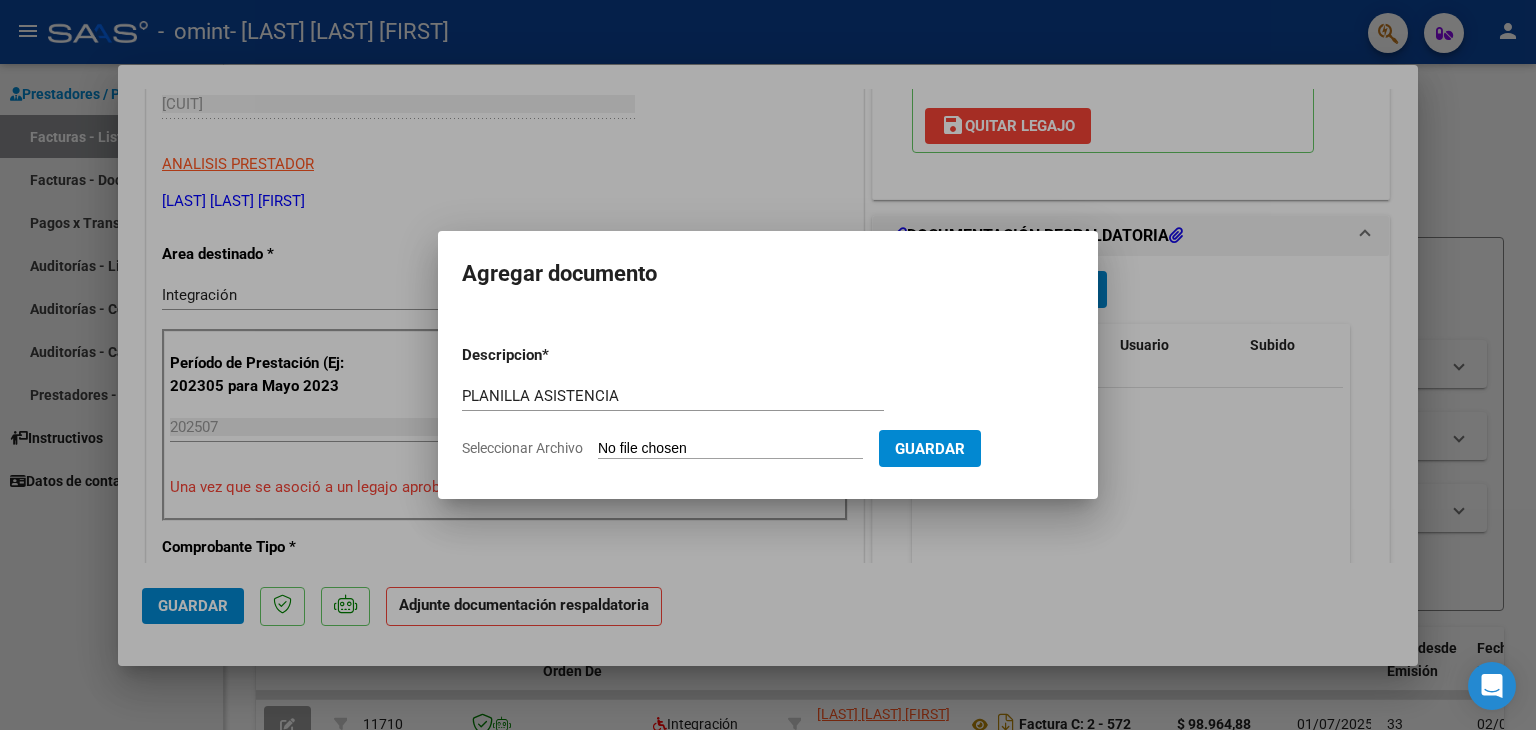 click on "Seleccionar Archivo" at bounding box center (730, 449) 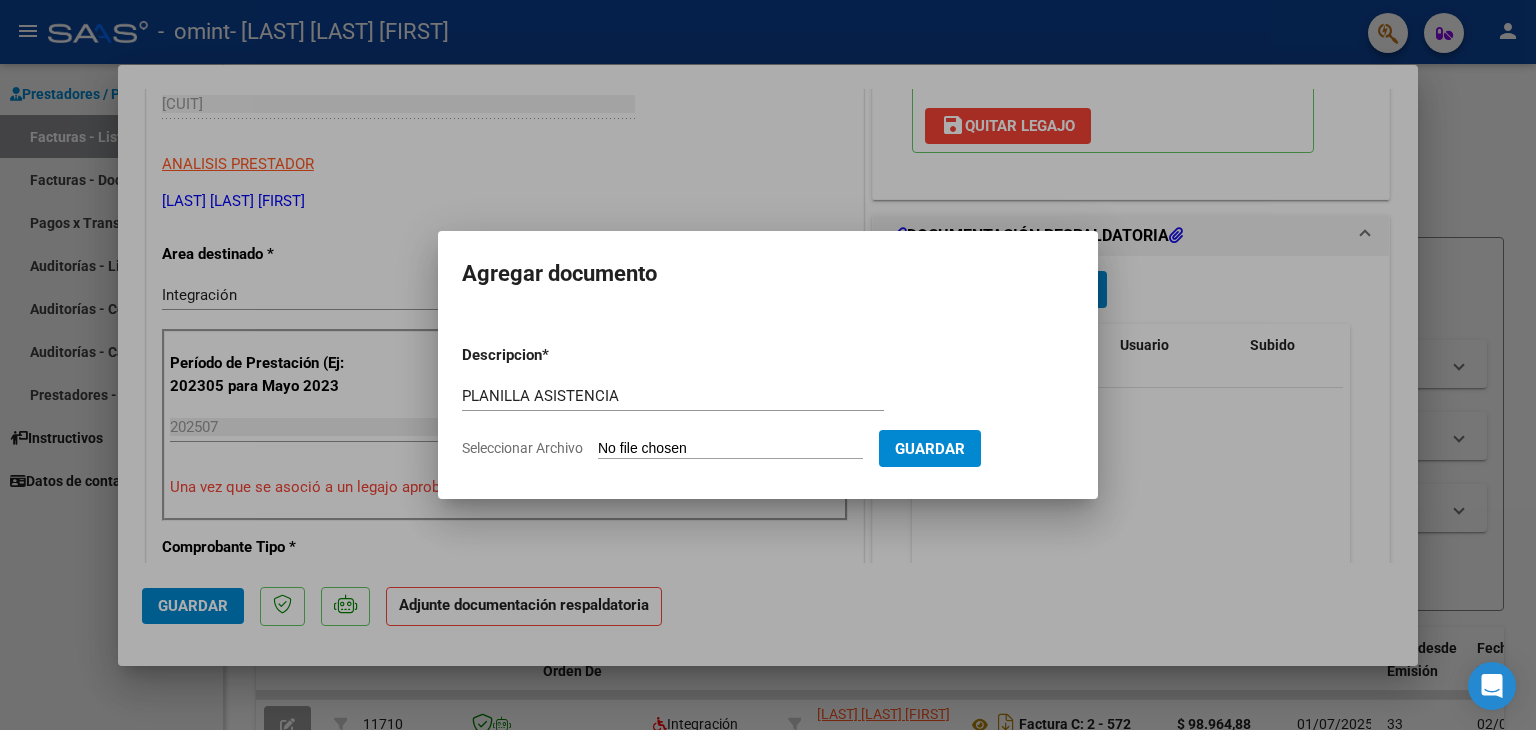 type on "C:\fakepath\Garello. Asistencia Julio .pdf" 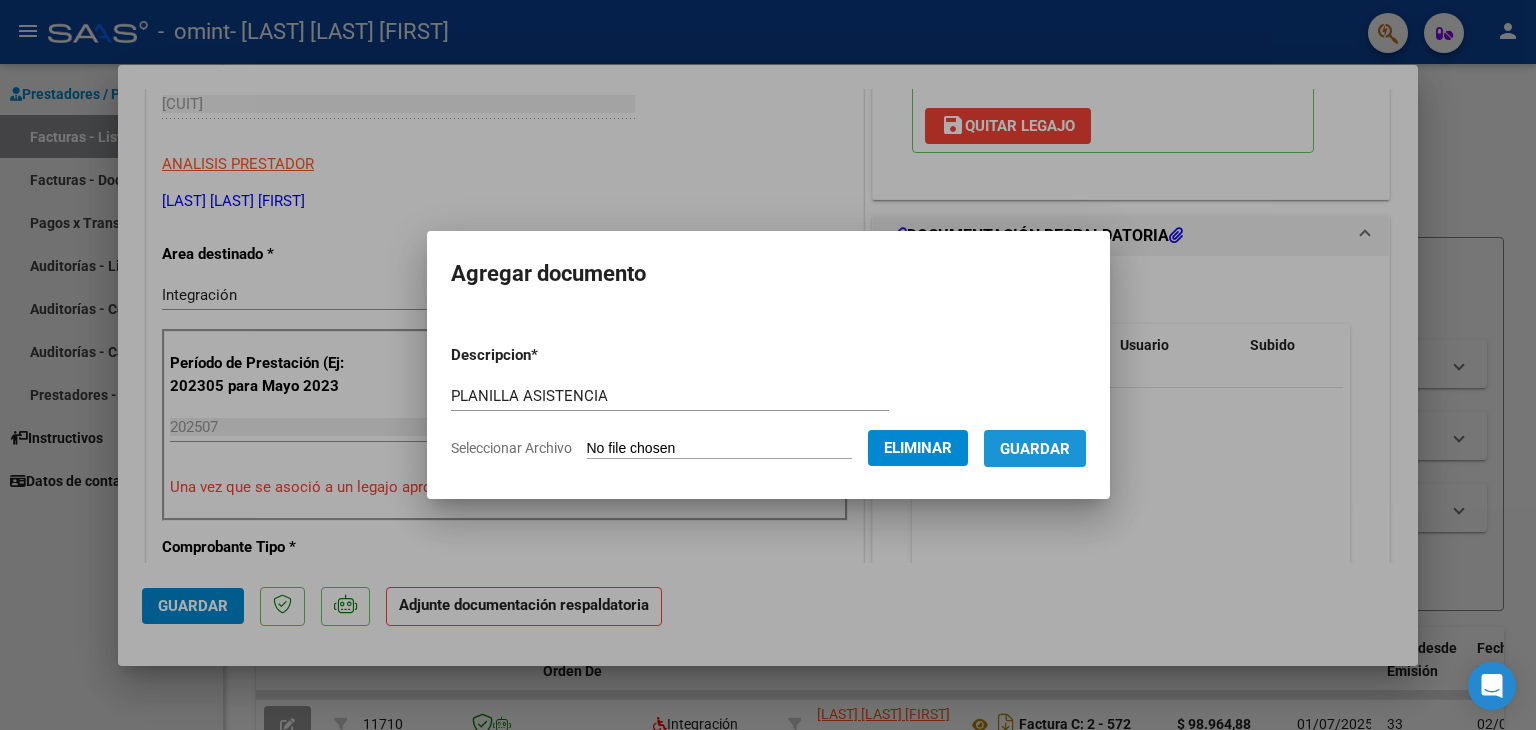 click on "Guardar" at bounding box center [1035, 449] 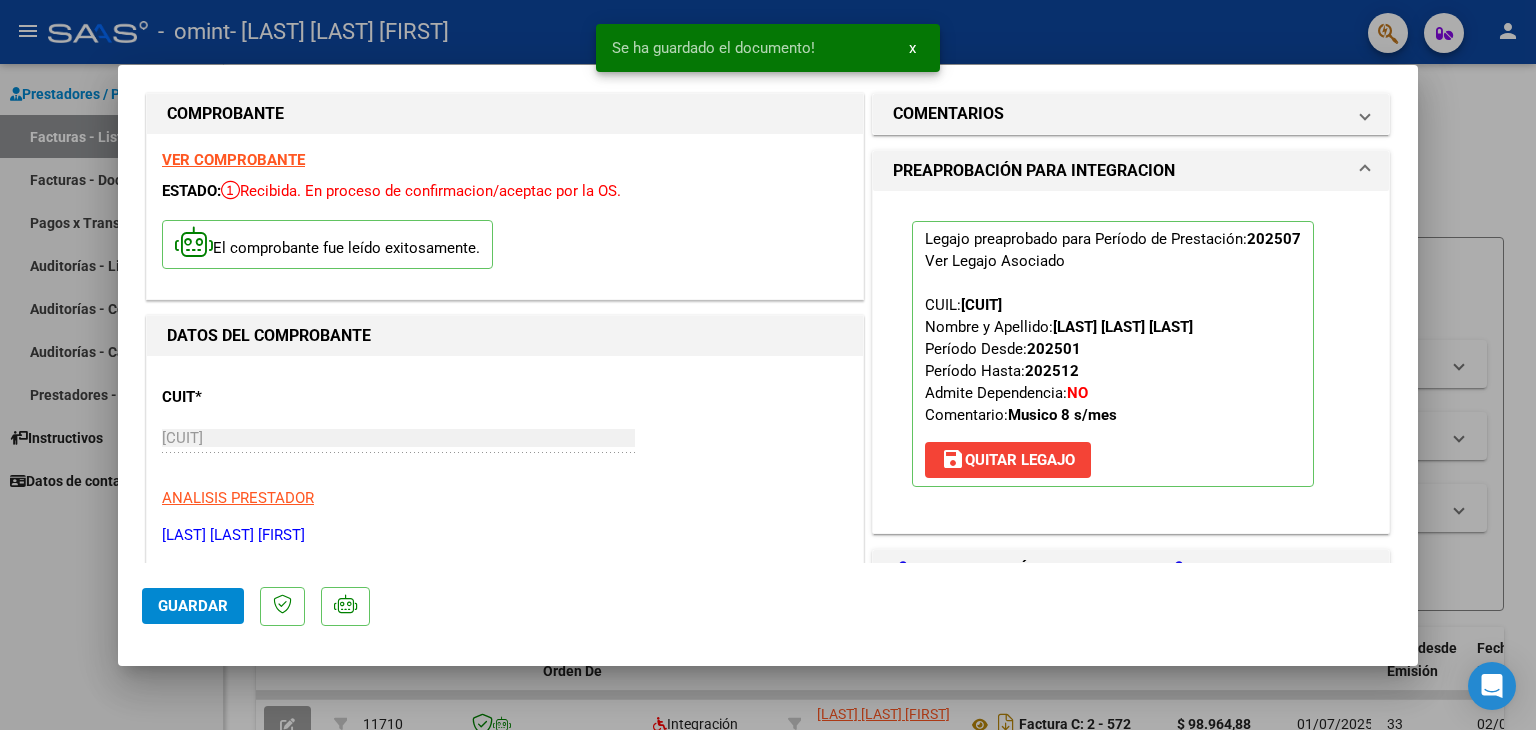 scroll, scrollTop: 0, scrollLeft: 0, axis: both 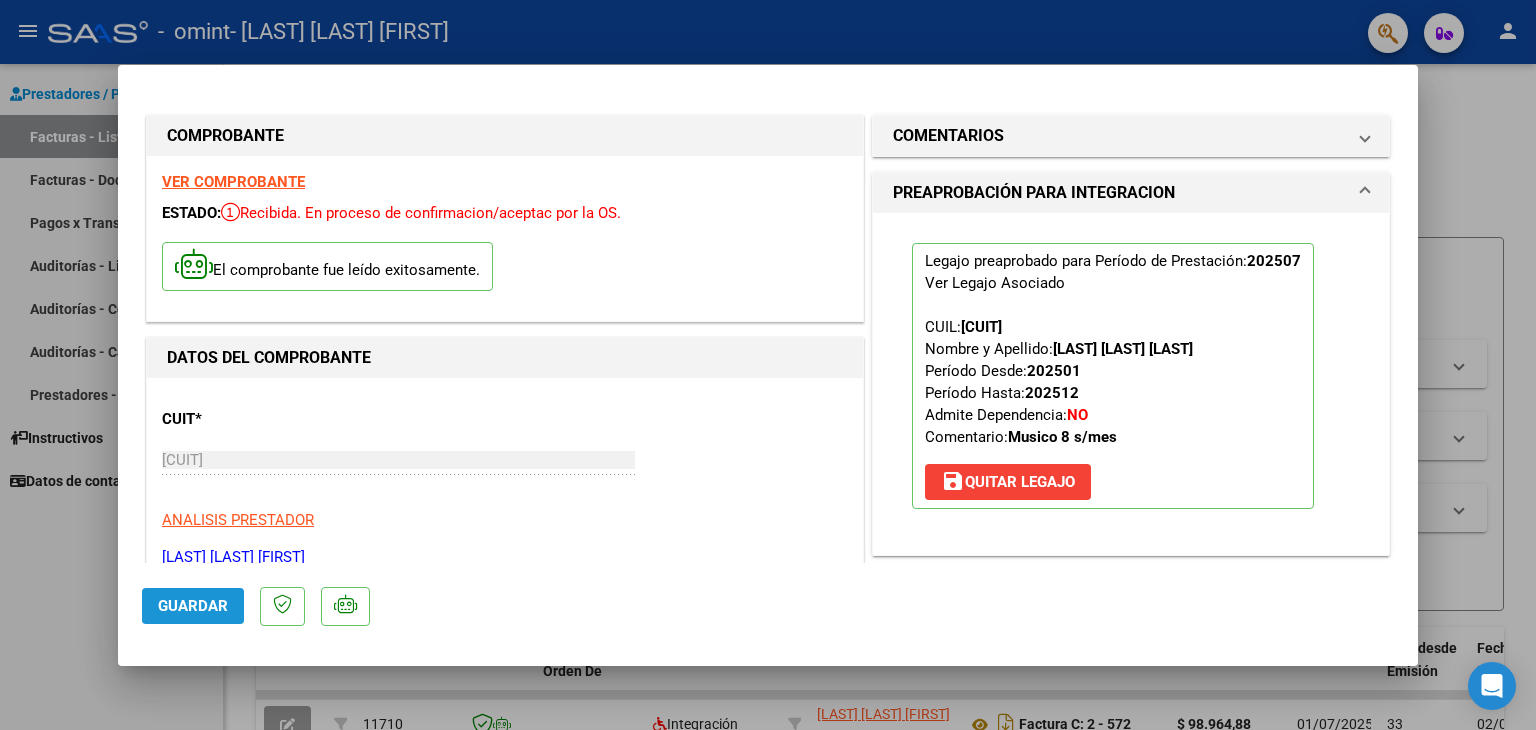 click on "Guardar" 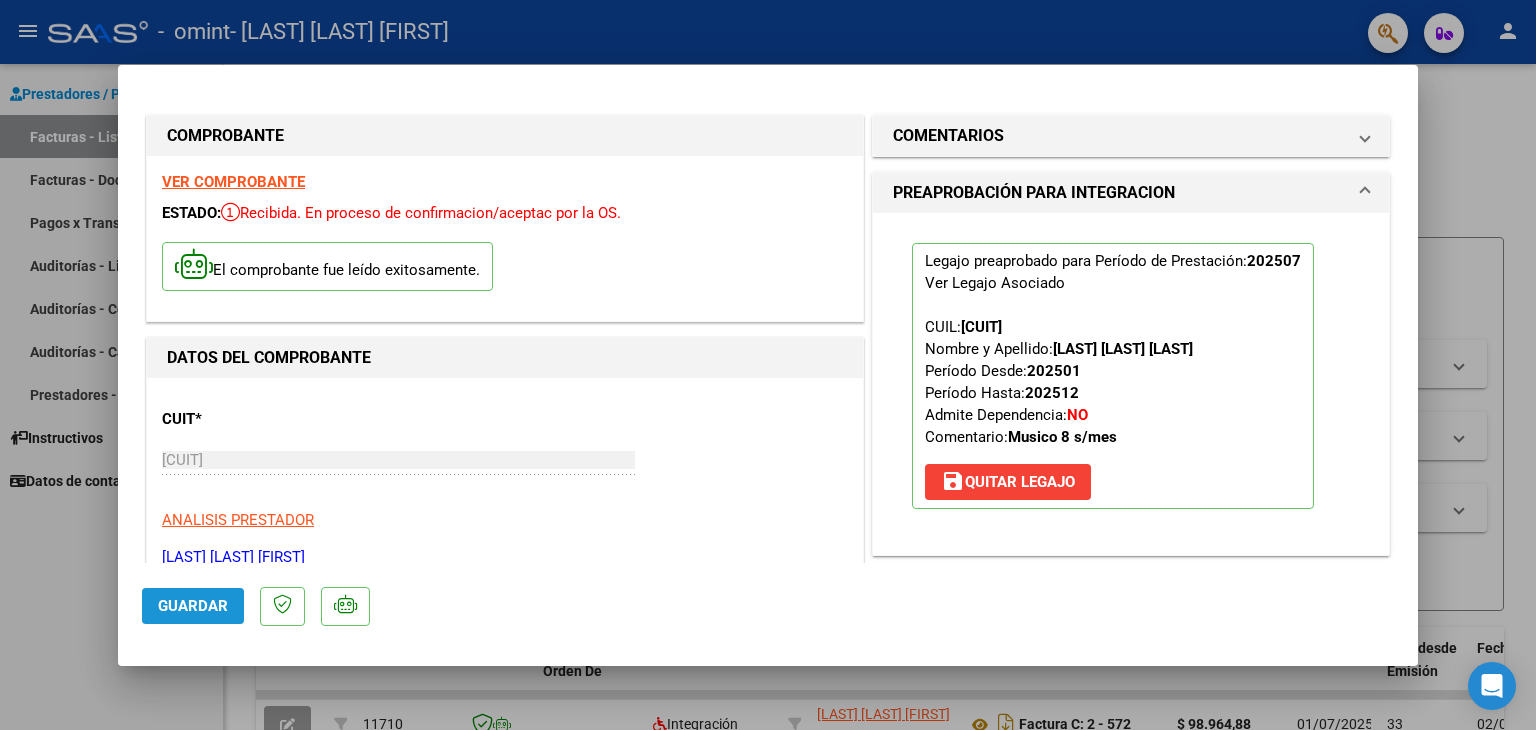 click on "Guardar" 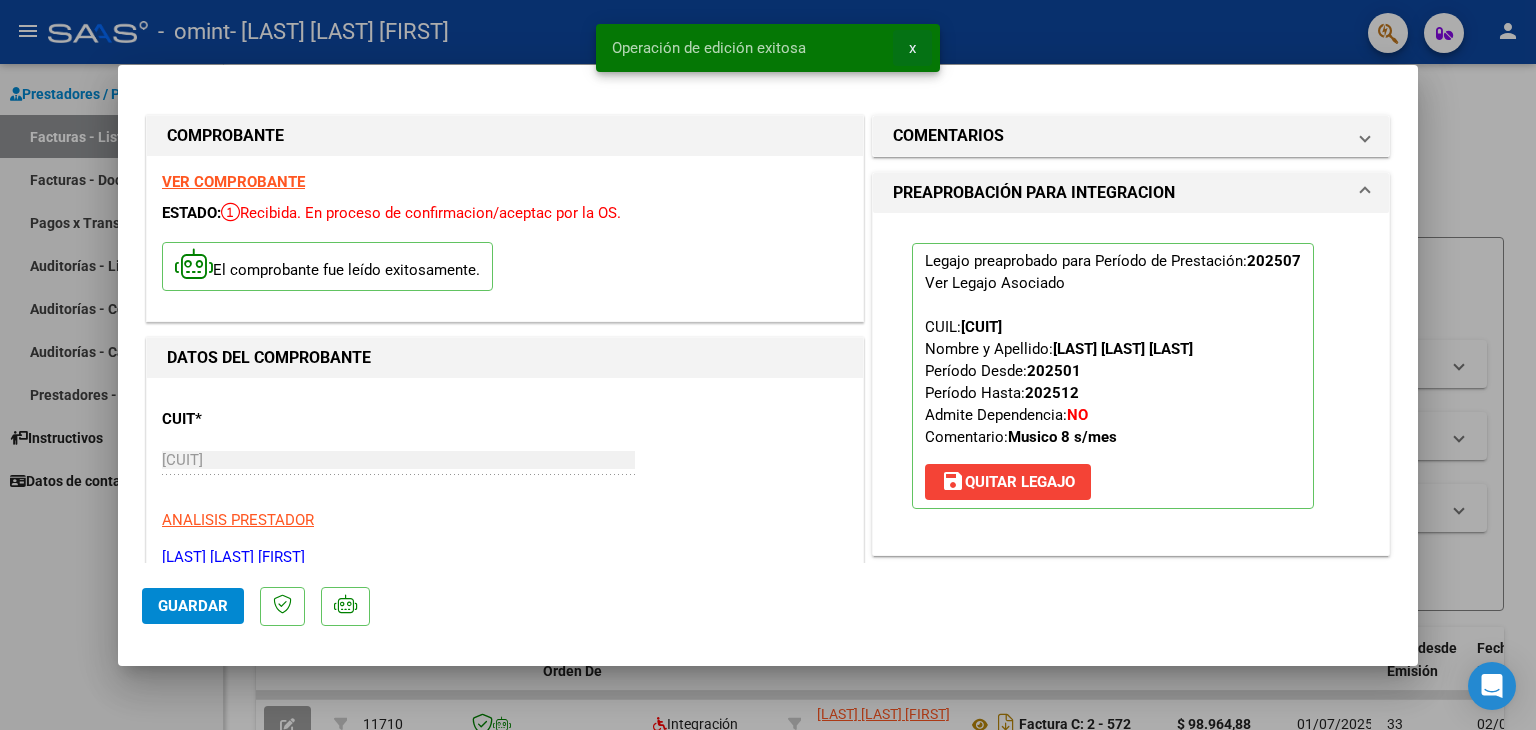 click on "x" at bounding box center (912, 48) 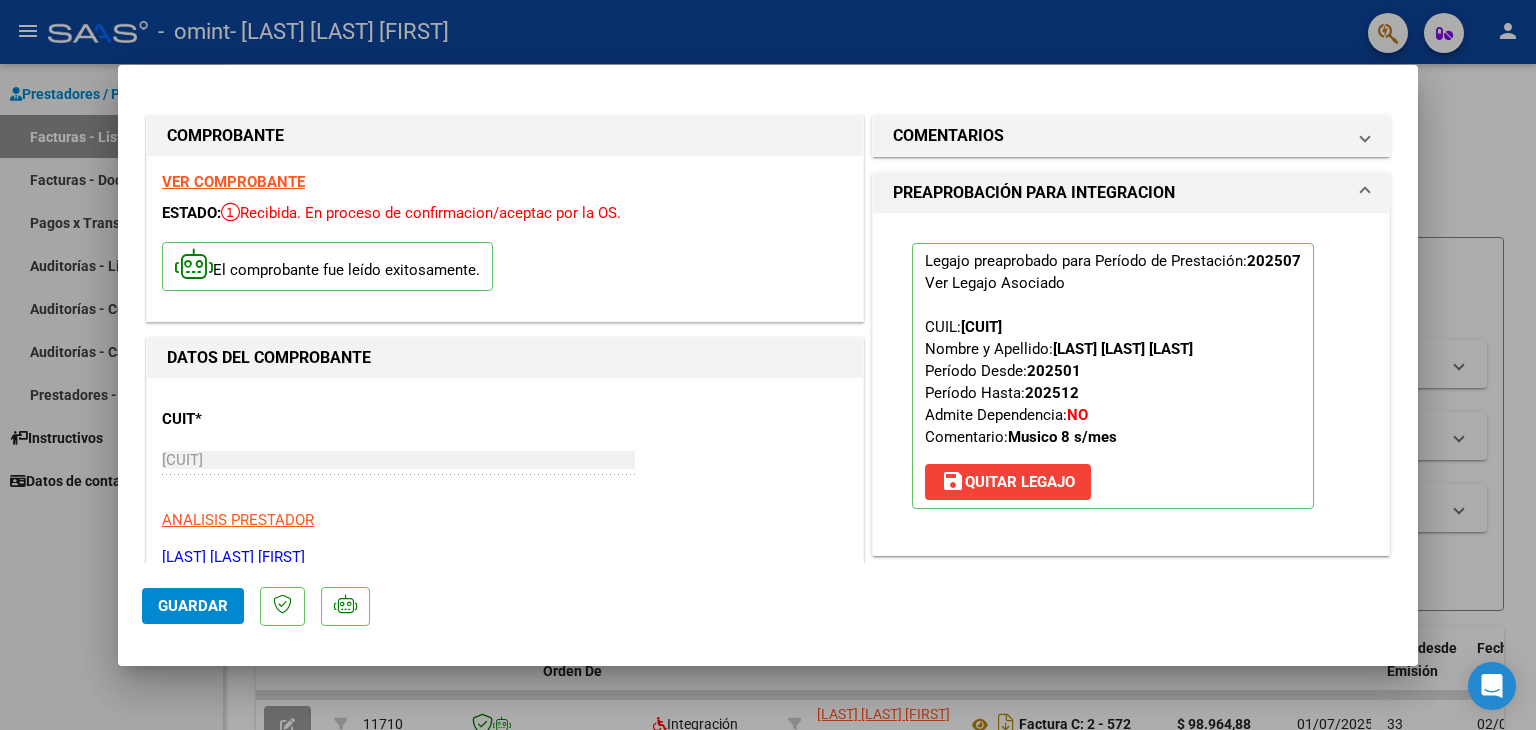 click at bounding box center (768, 365) 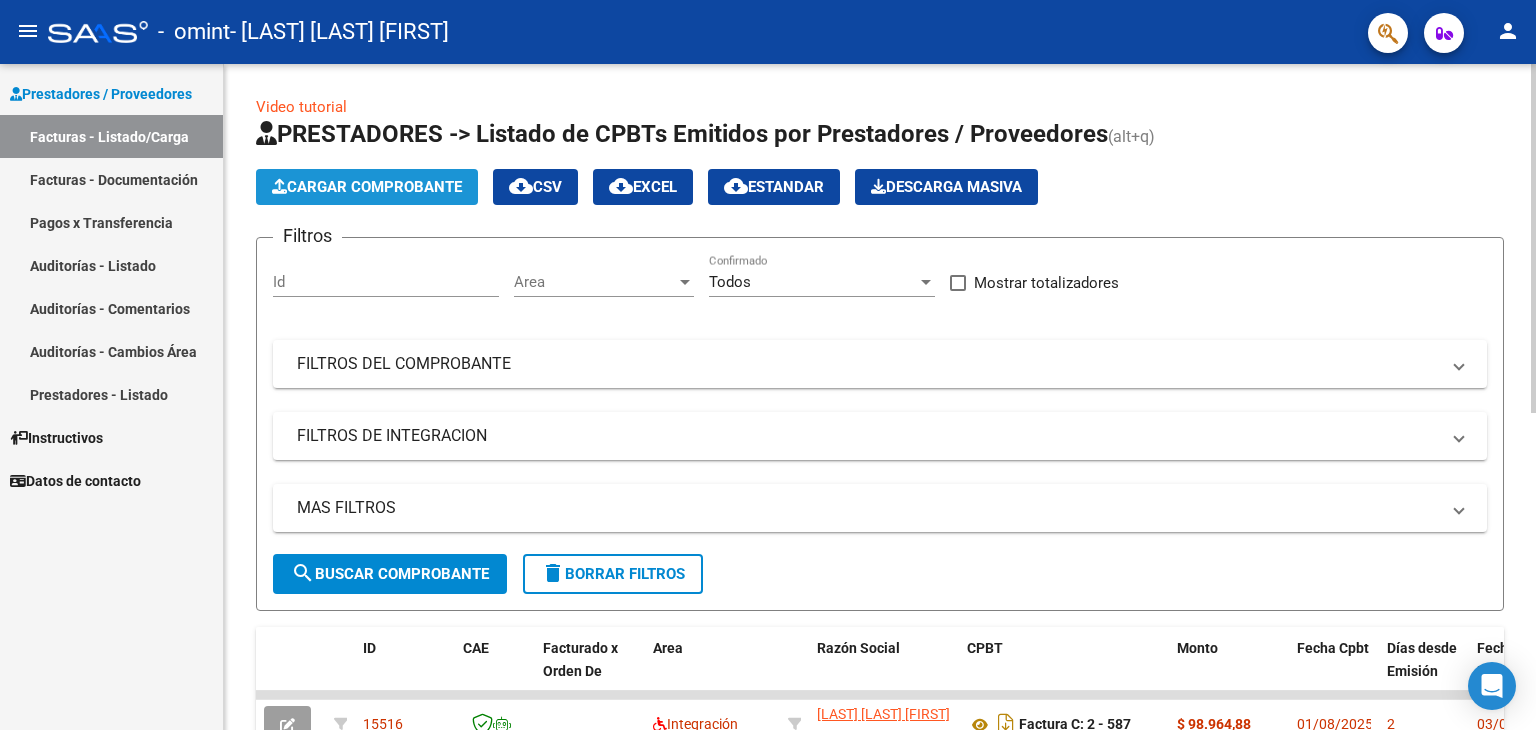 click on "Cargar Comprobante" 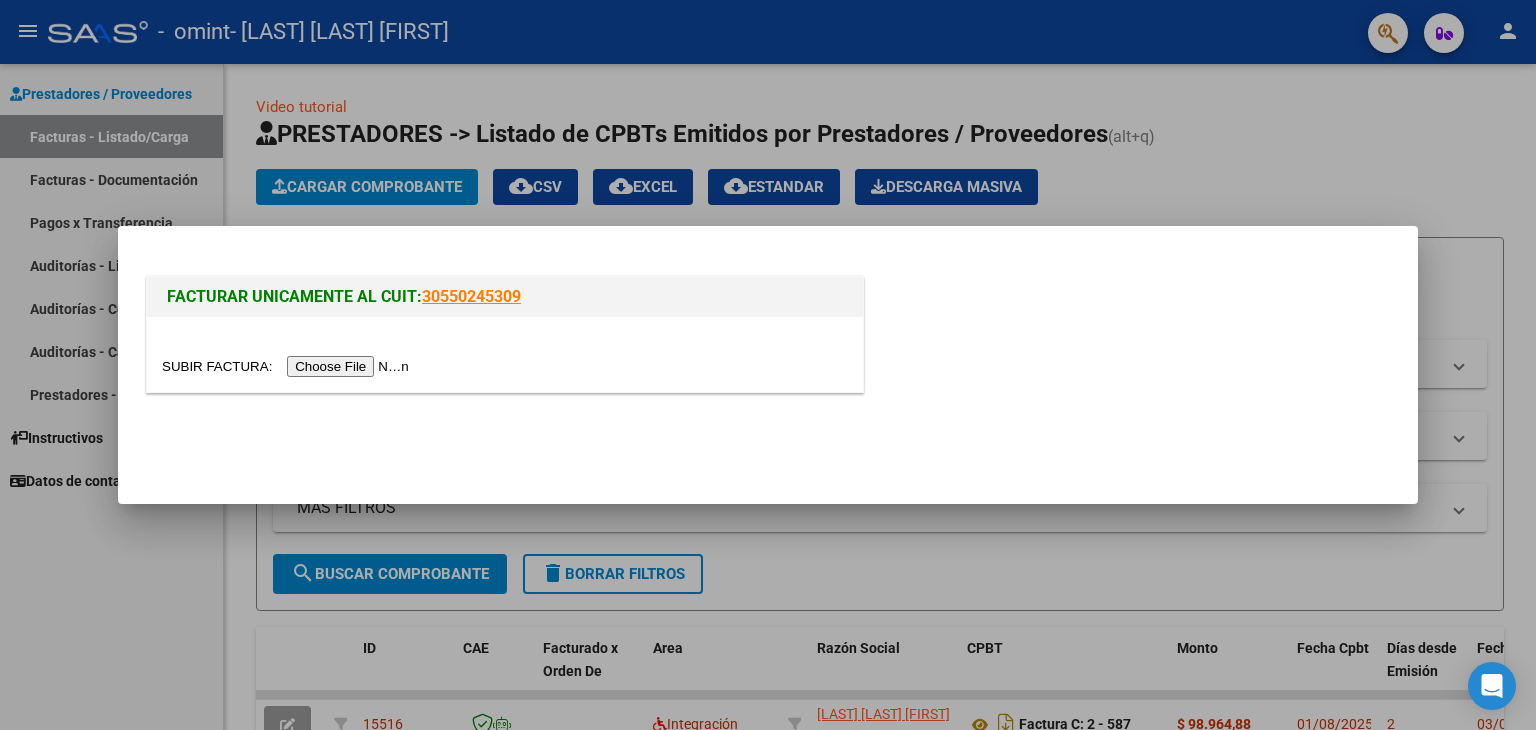 click at bounding box center (288, 366) 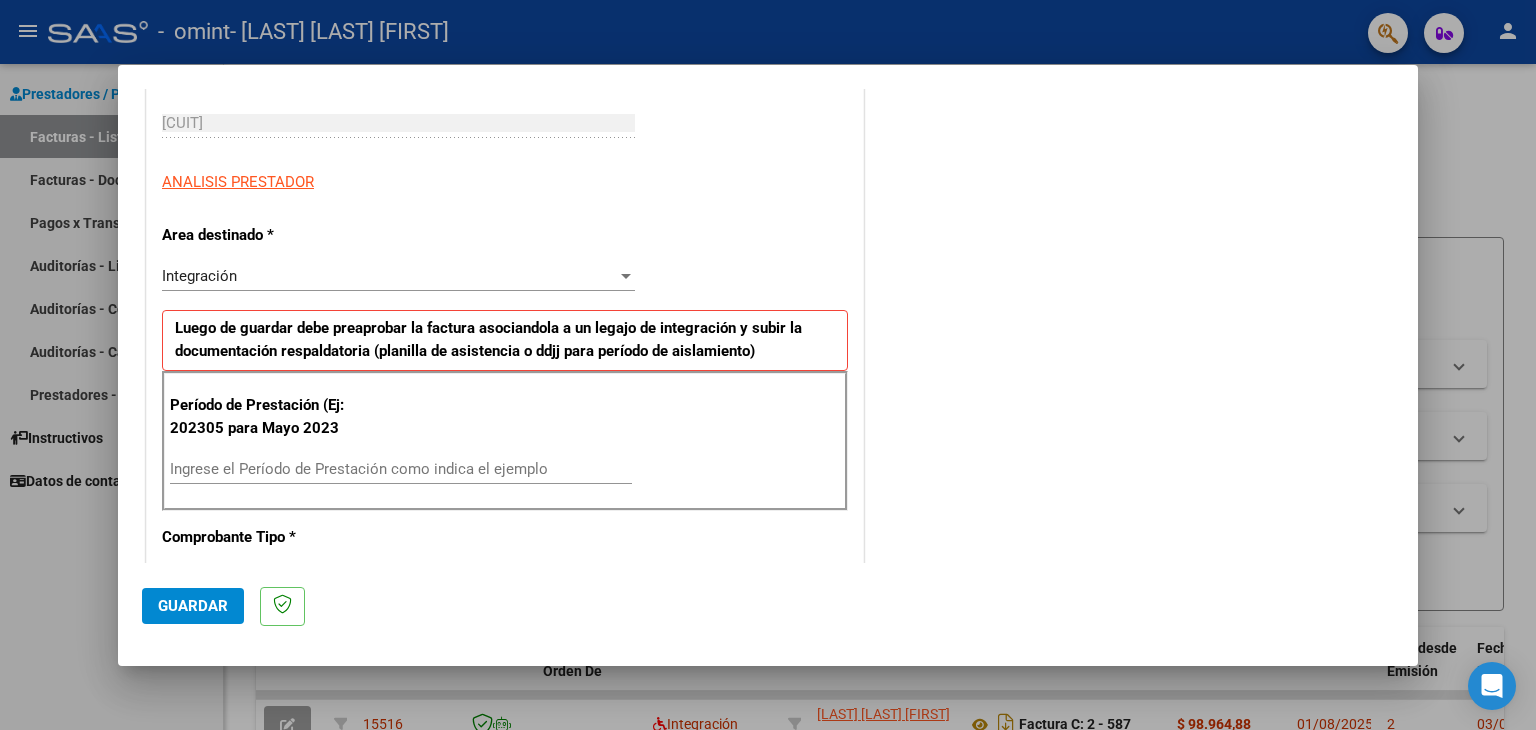 scroll, scrollTop: 300, scrollLeft: 0, axis: vertical 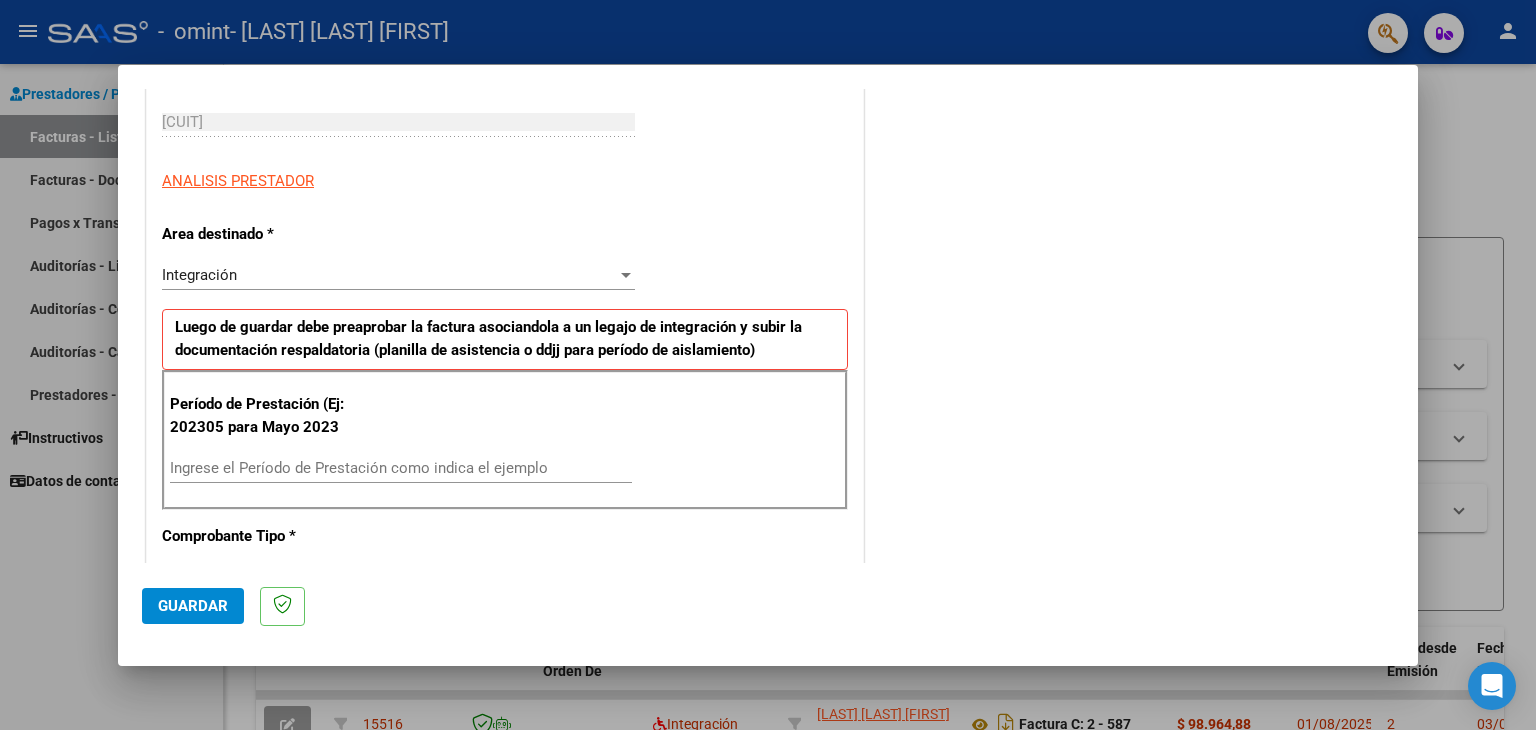 click on "Período de Prestación (Ej: 202305 para Mayo 2023    Ingrese el Período de Prestación como indica el ejemplo" at bounding box center [505, 440] 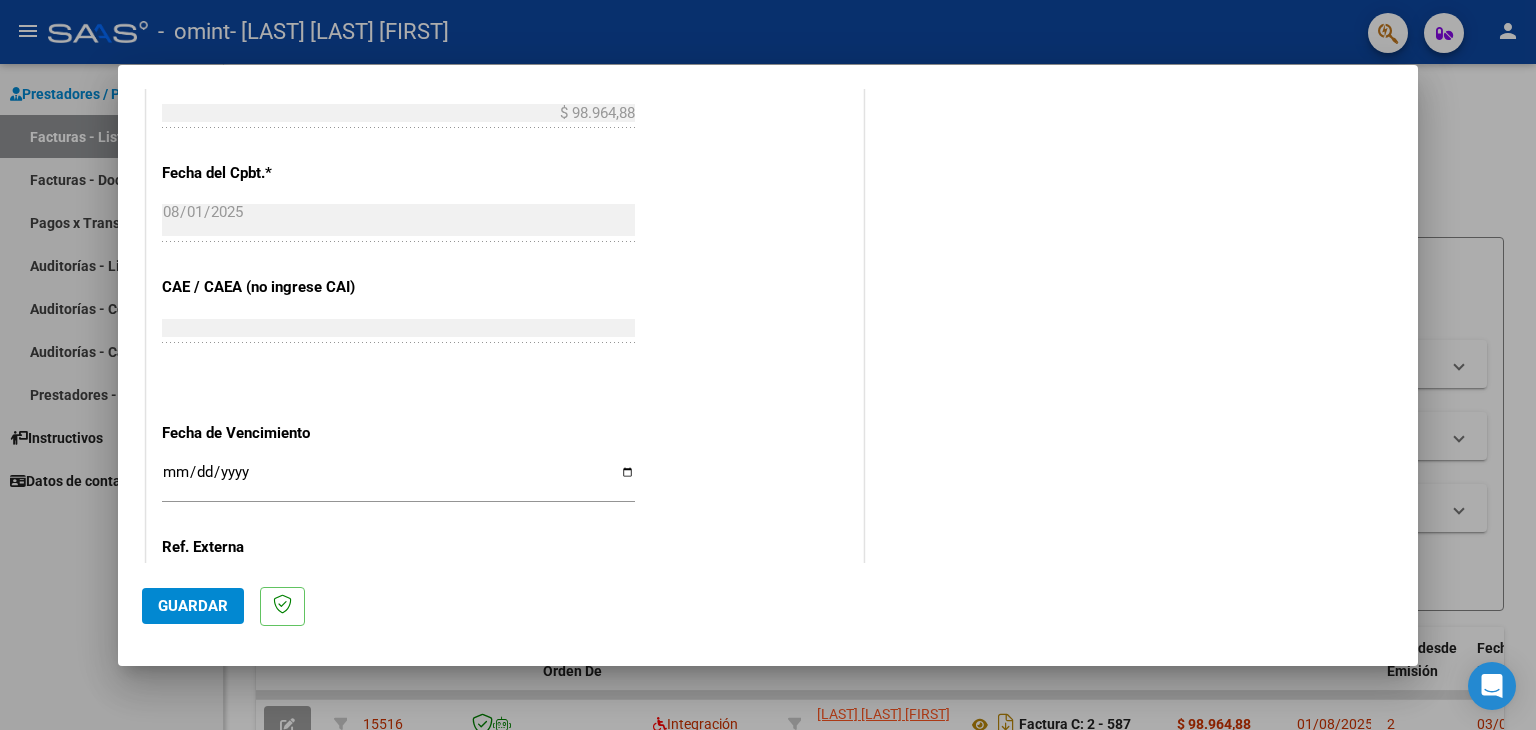 scroll, scrollTop: 1107, scrollLeft: 0, axis: vertical 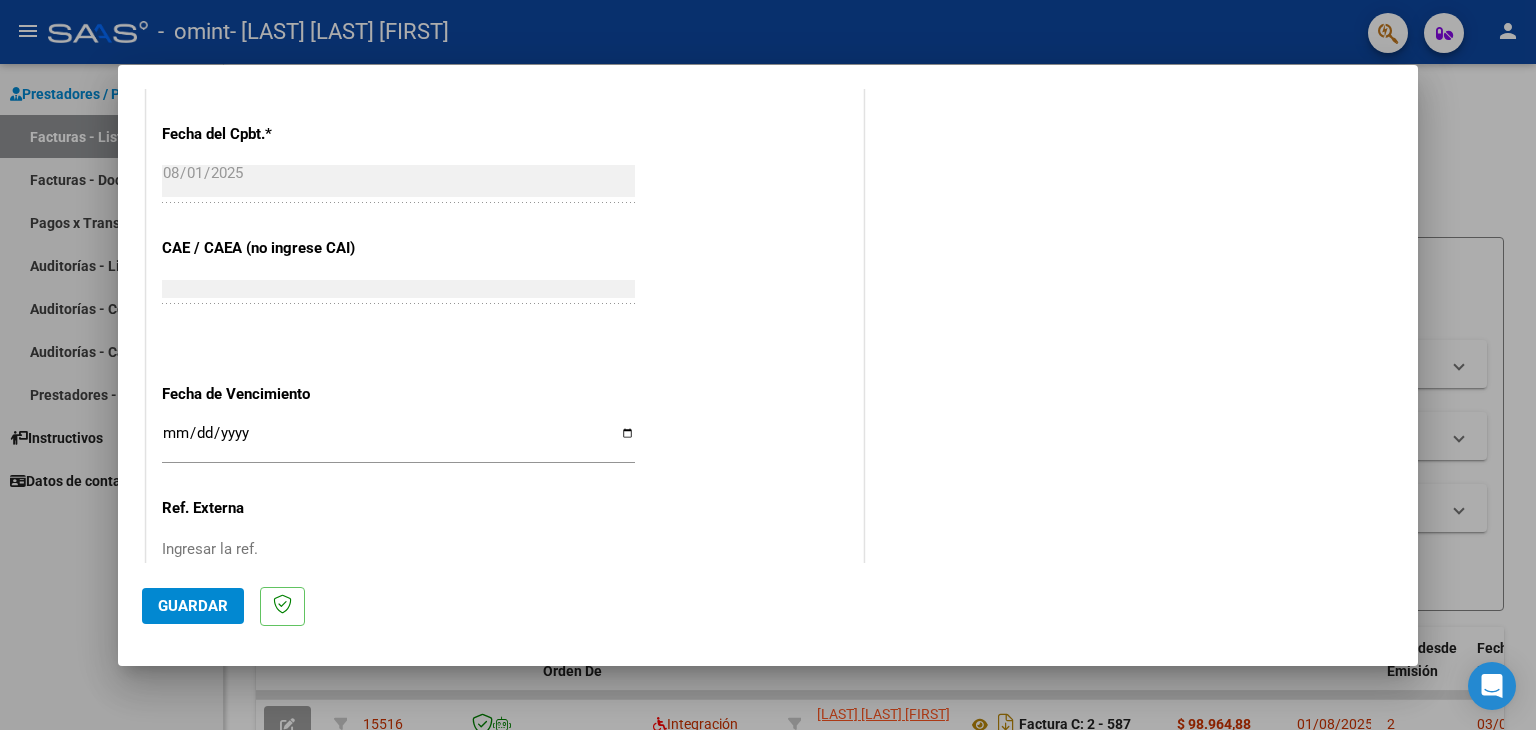 type on "202507" 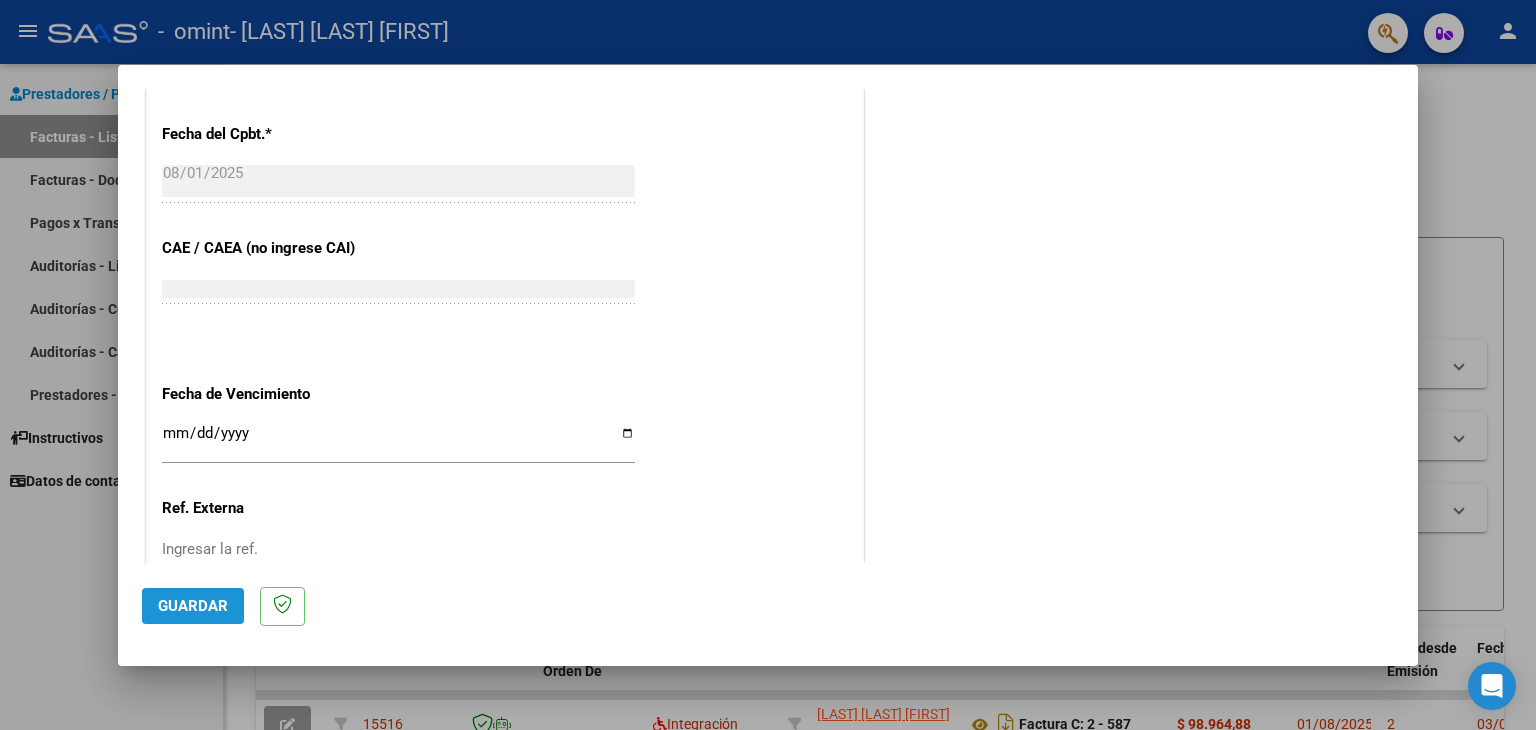 click on "Guardar" 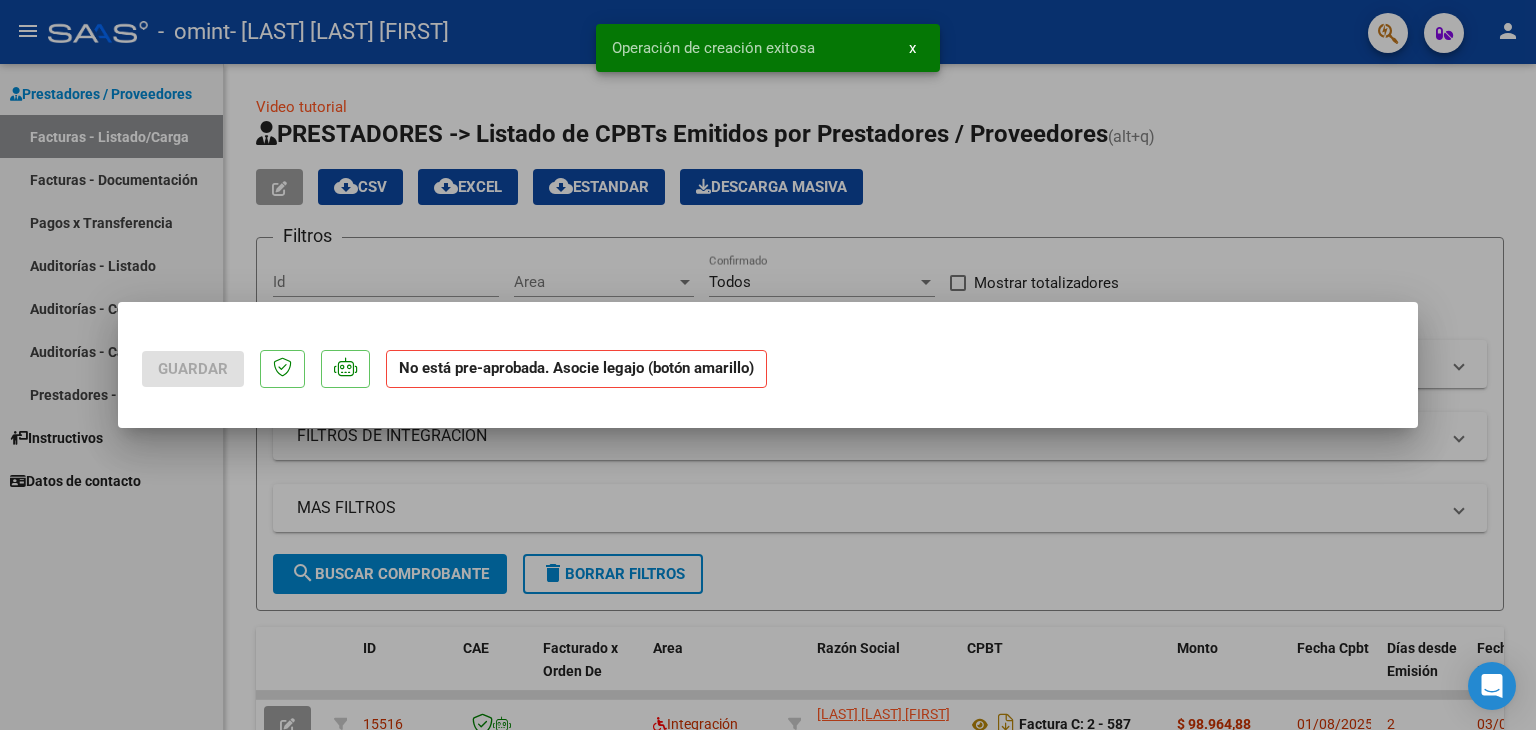 scroll, scrollTop: 0, scrollLeft: 0, axis: both 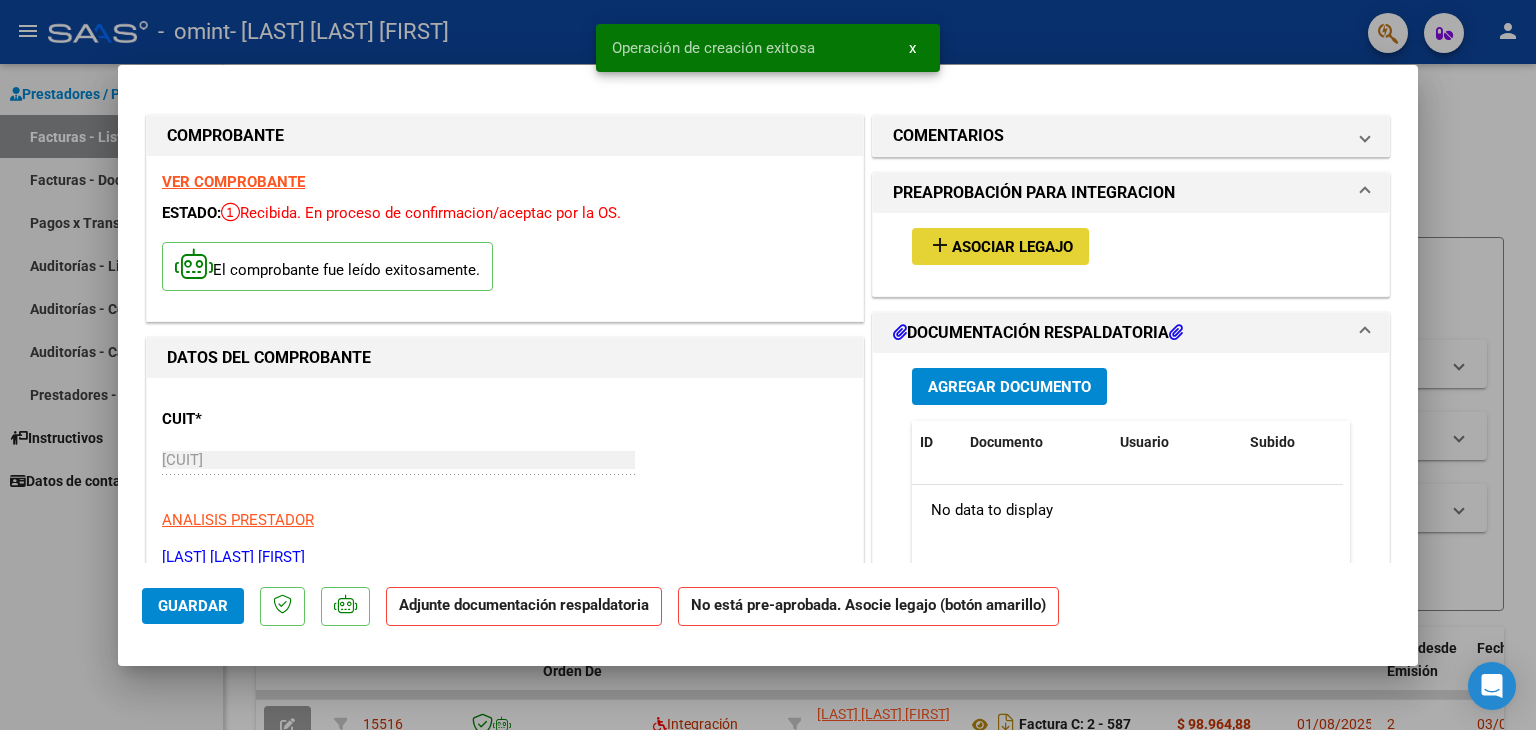 click on "Asociar Legajo" at bounding box center (1012, 247) 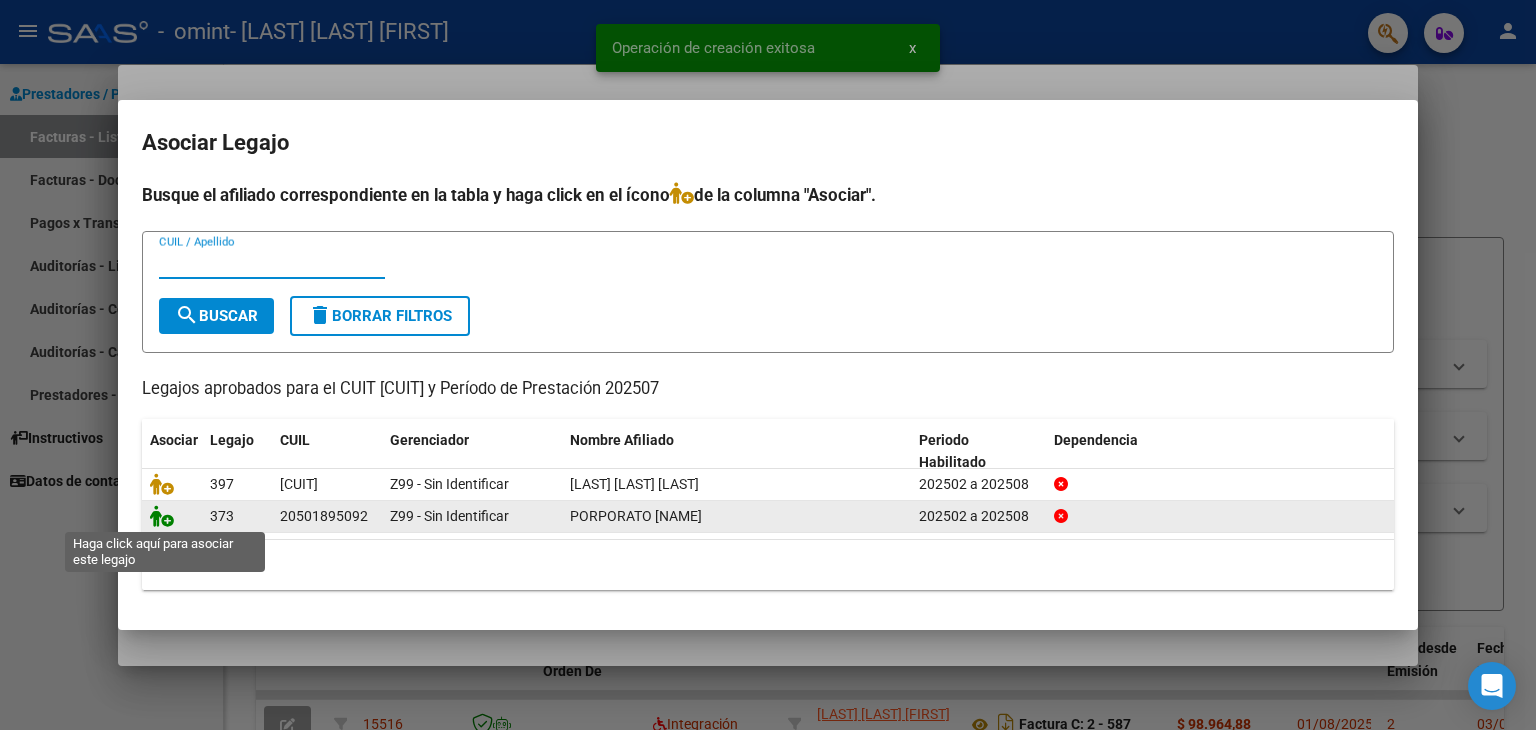 click 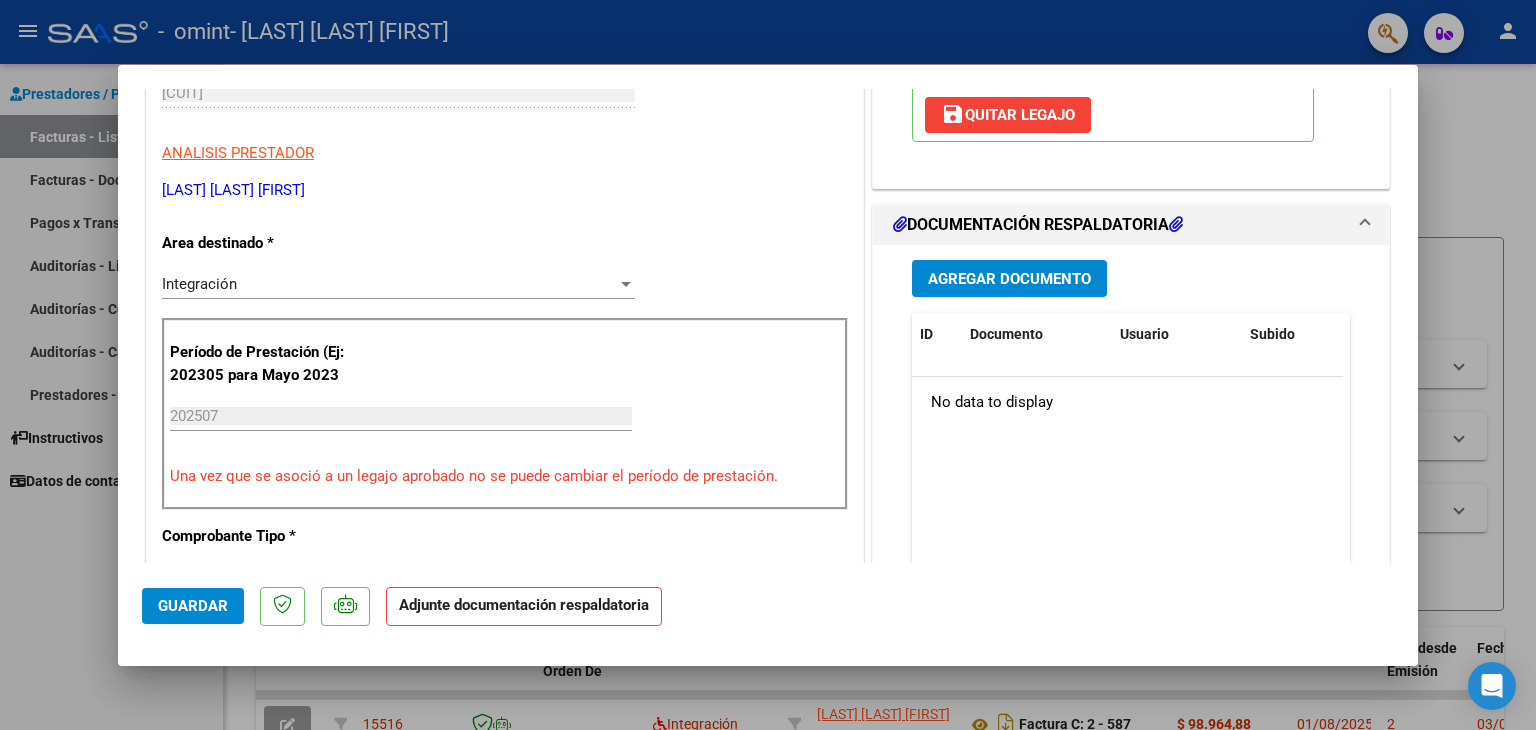 scroll, scrollTop: 380, scrollLeft: 0, axis: vertical 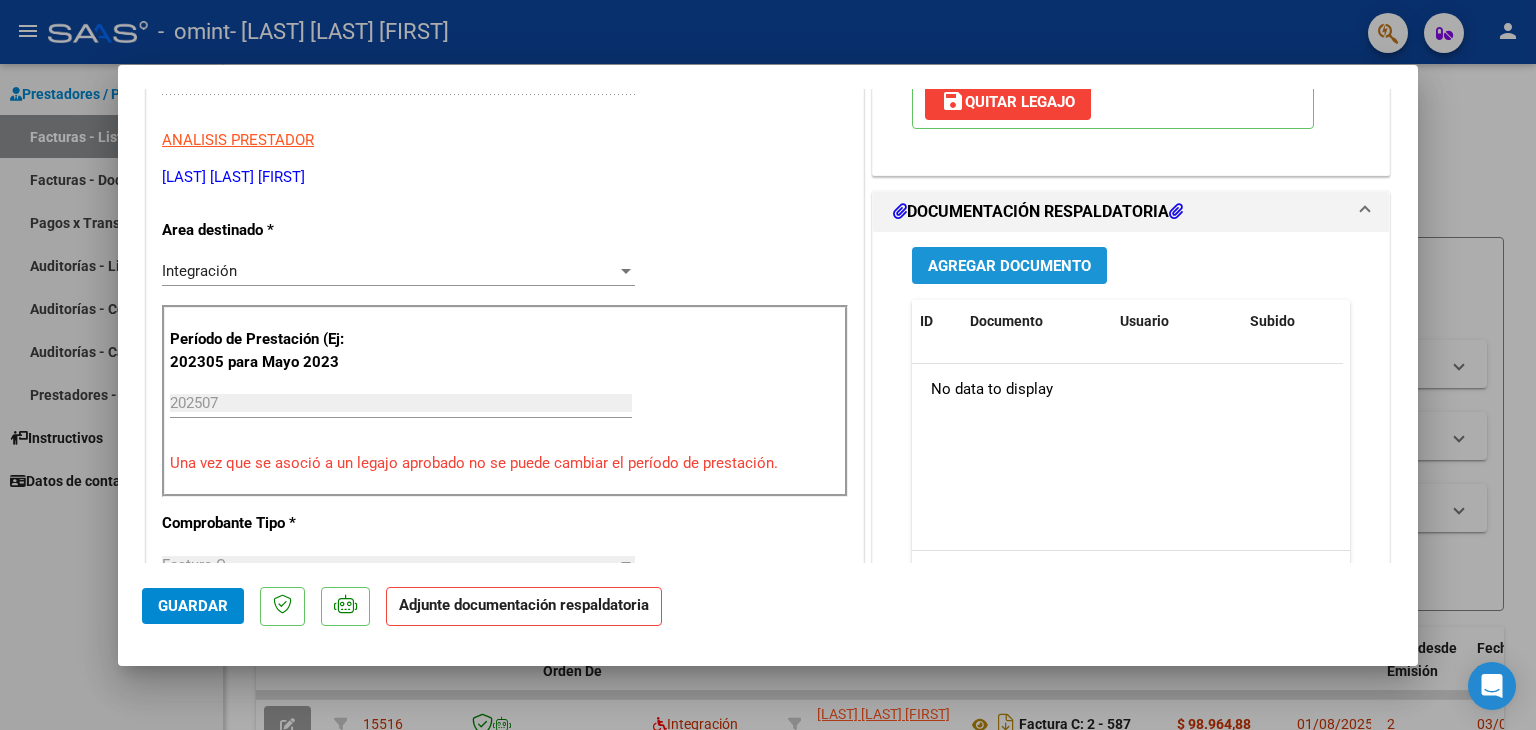 click on "Agregar Documento" at bounding box center [1009, 266] 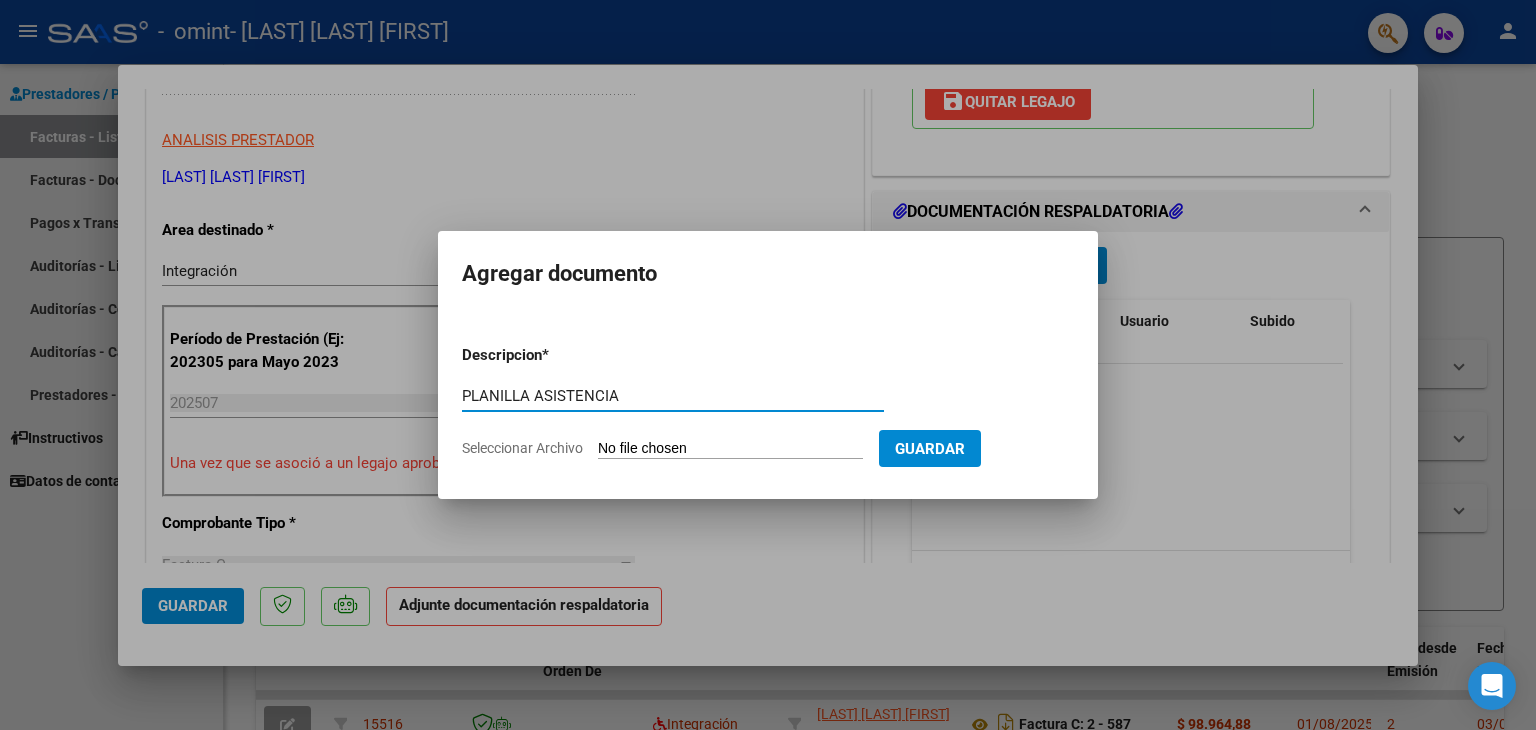 type on "PLANILLA ASISTENCIA" 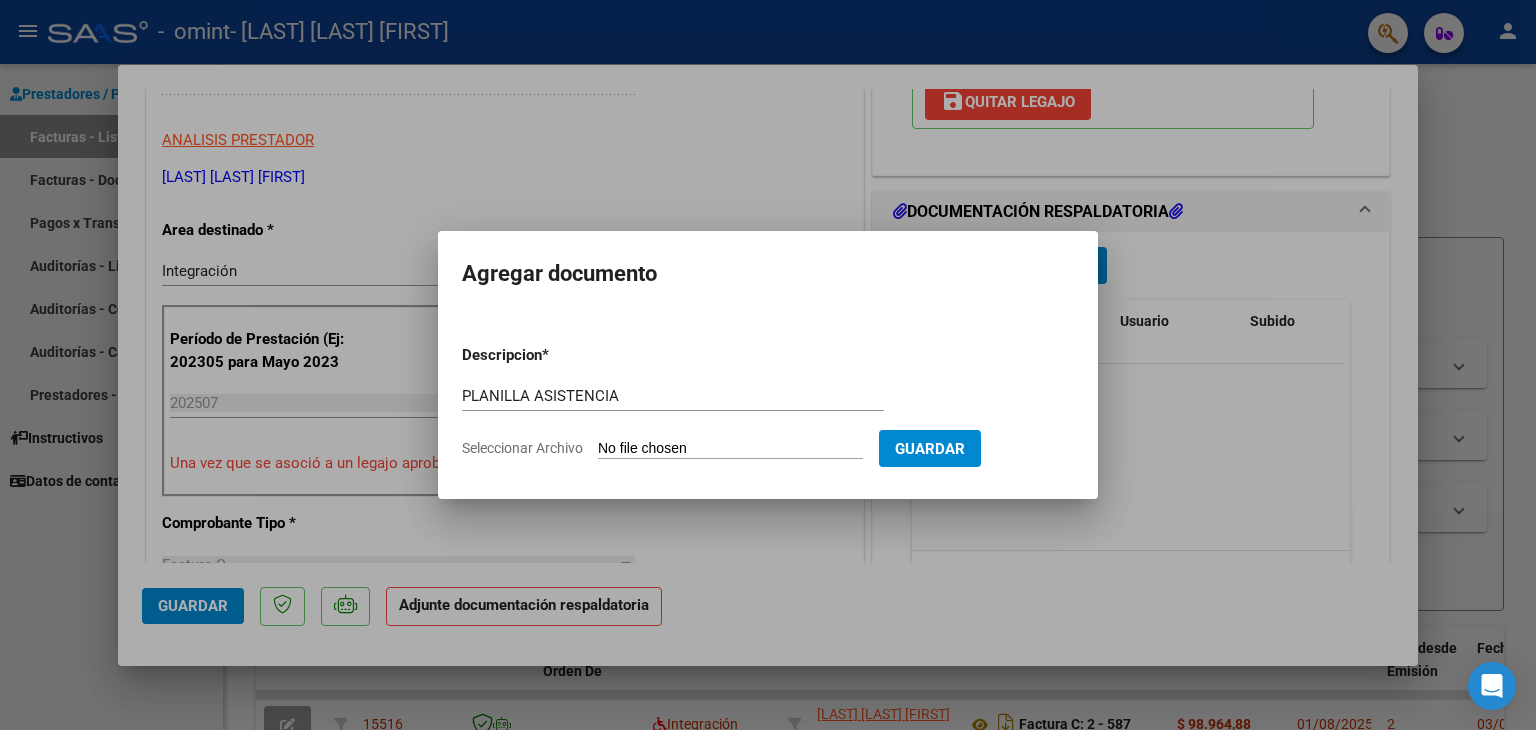 type on "C:\fakepath\Porporato. Asistencia Julio .pdf" 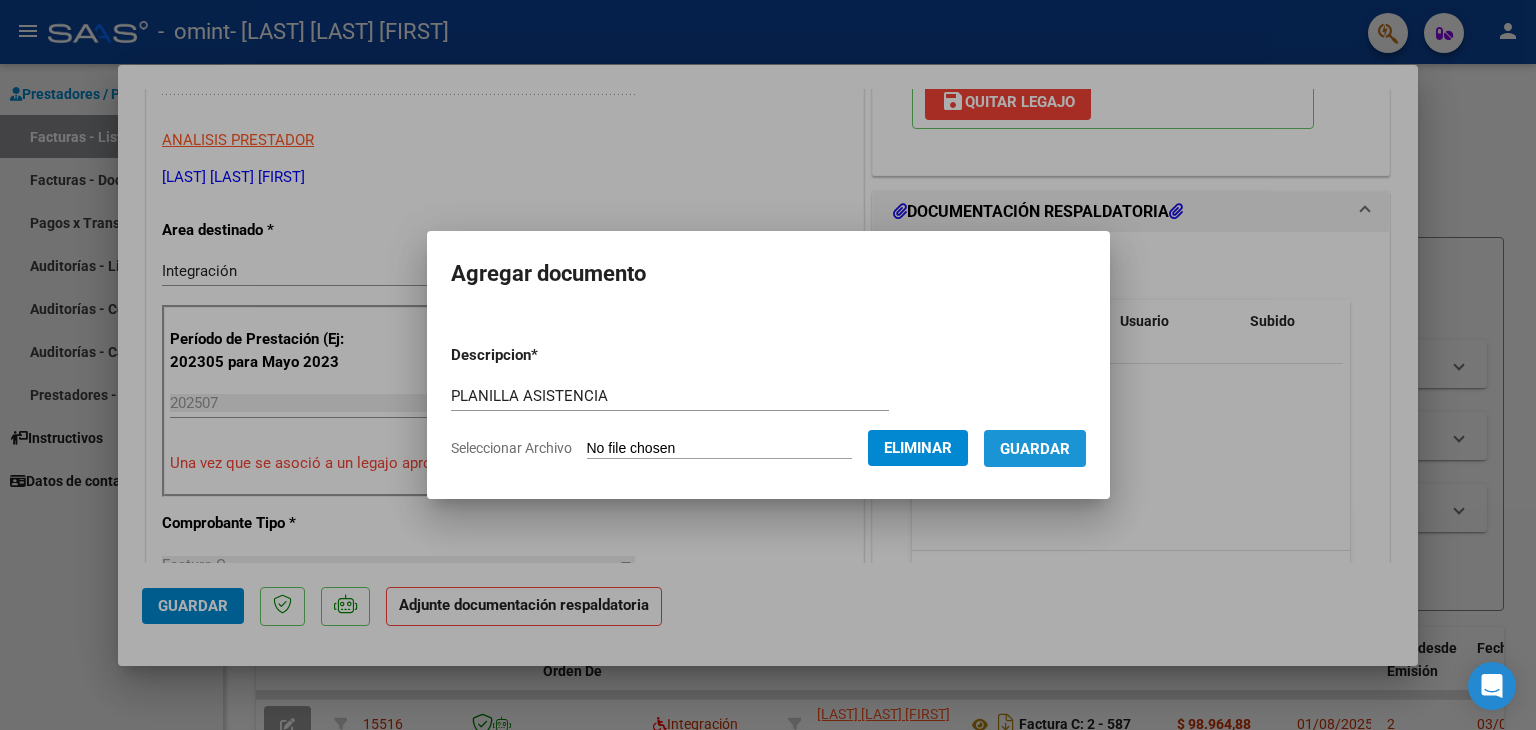 click on "Guardar" at bounding box center [1035, 449] 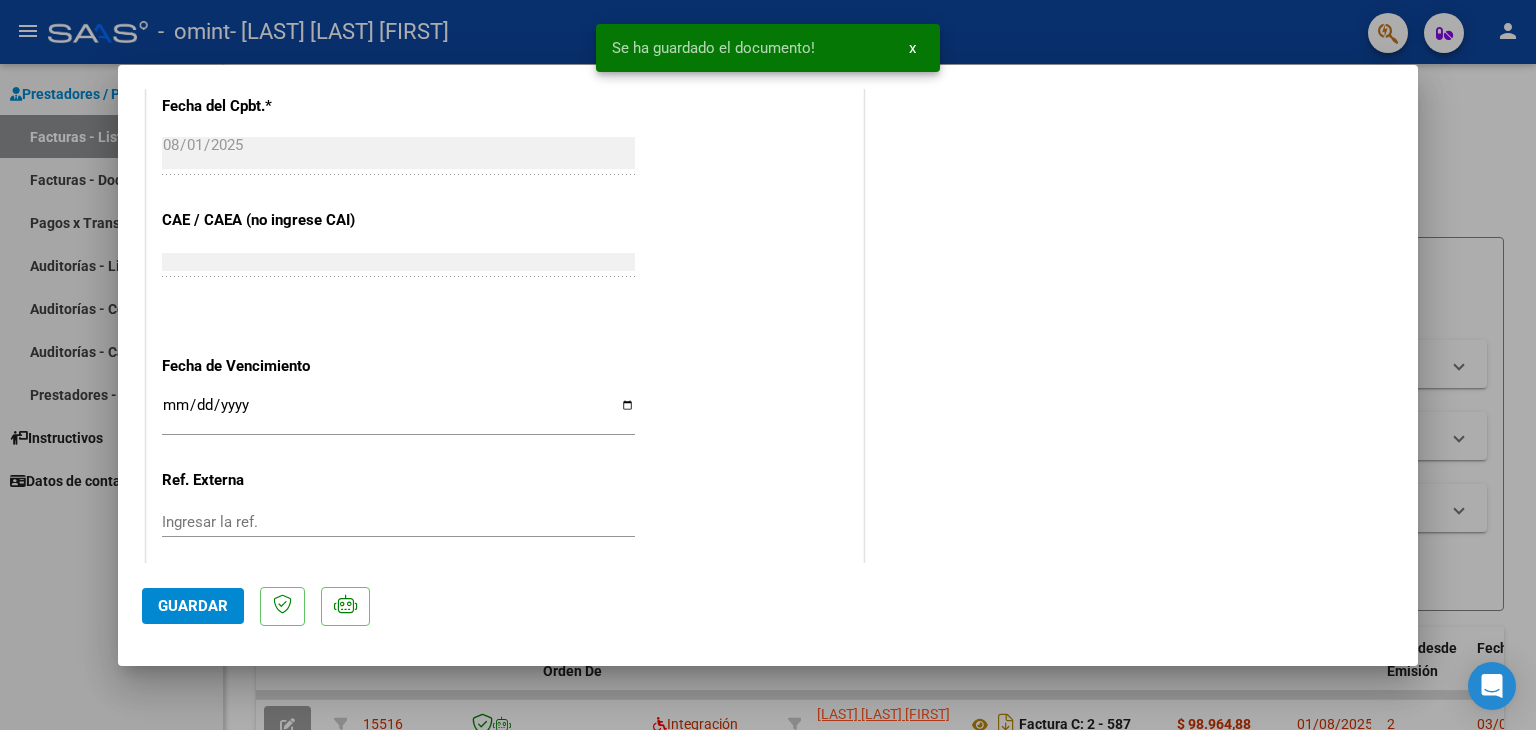 scroll, scrollTop: 1313, scrollLeft: 0, axis: vertical 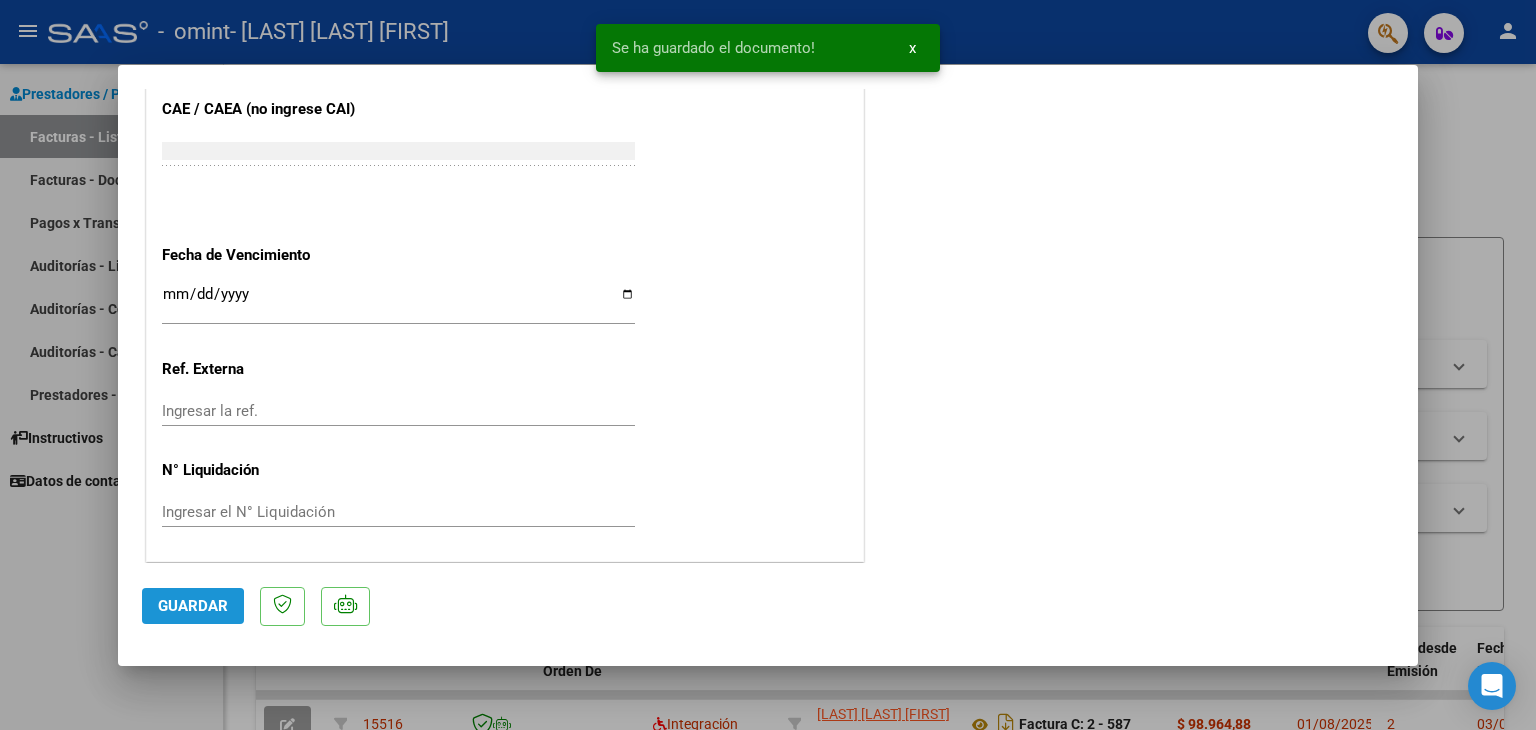 click on "Guardar" 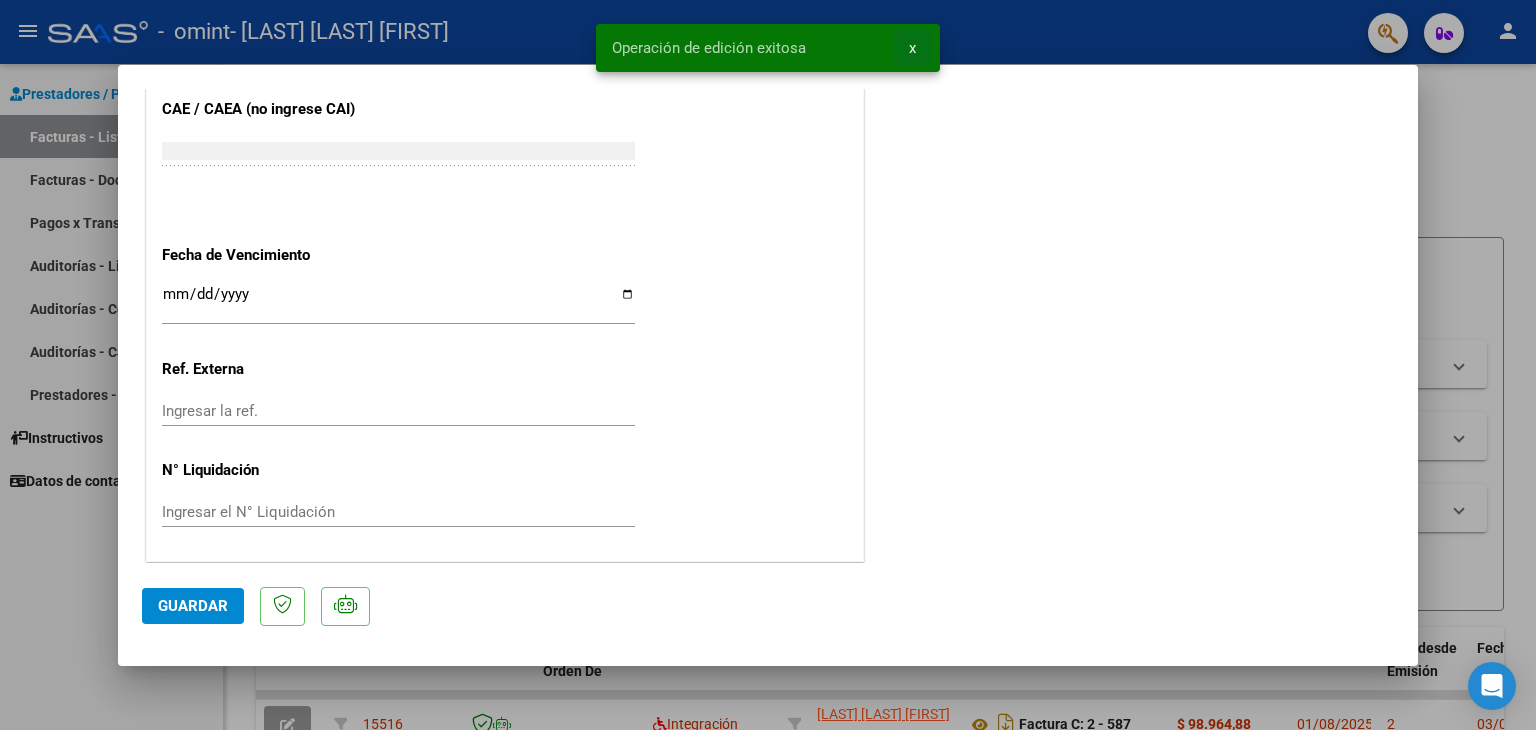 click on "x" at bounding box center (912, 48) 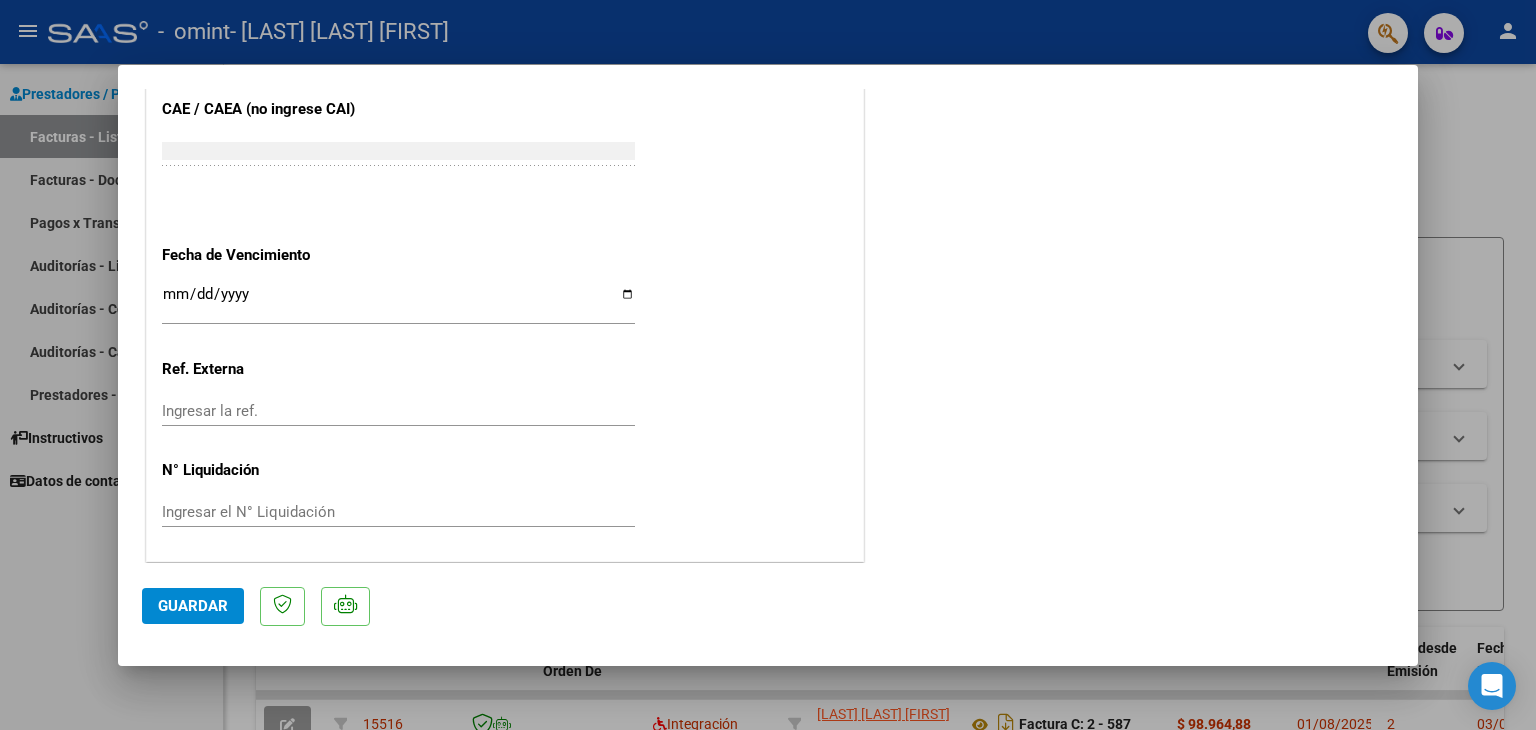 click at bounding box center [768, 365] 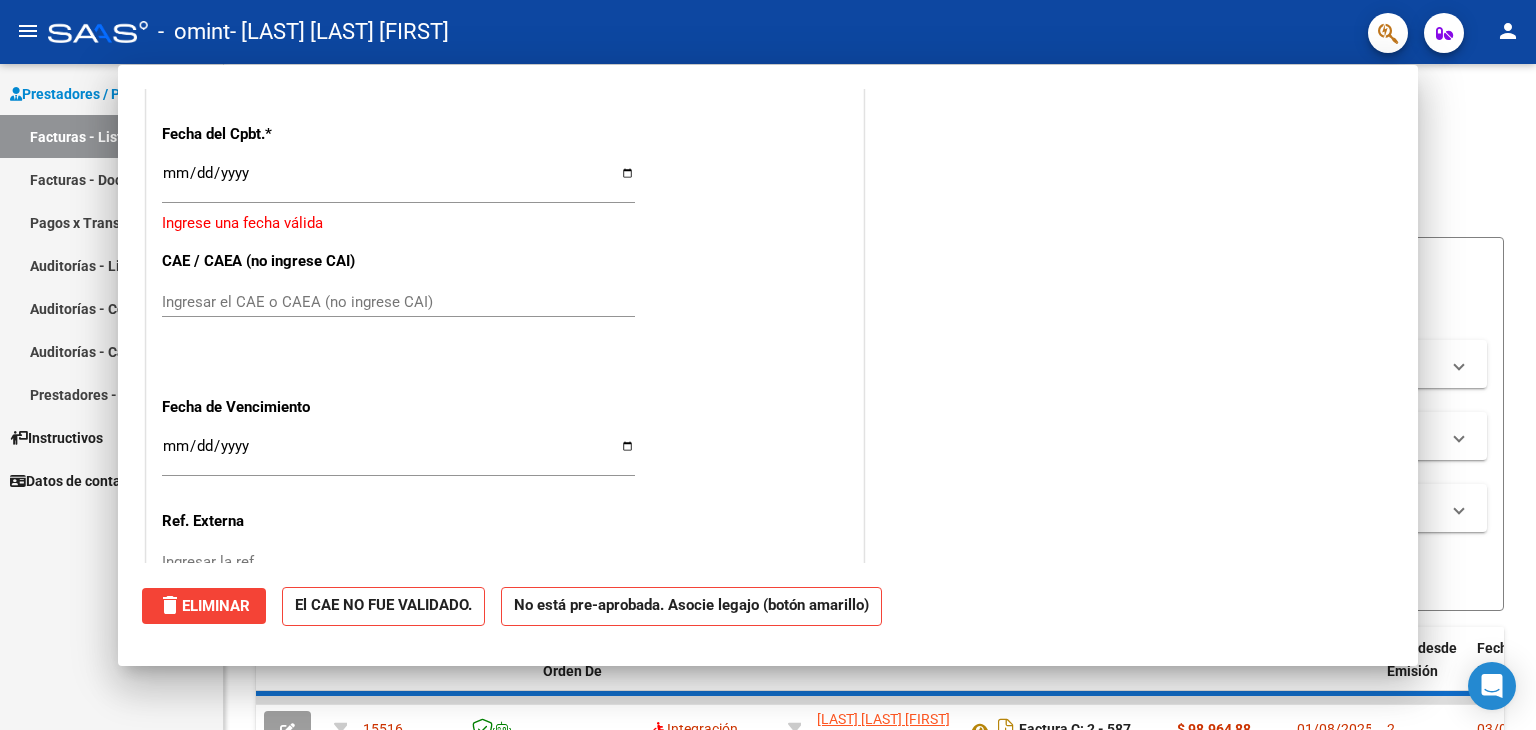 scroll, scrollTop: 1464, scrollLeft: 0, axis: vertical 